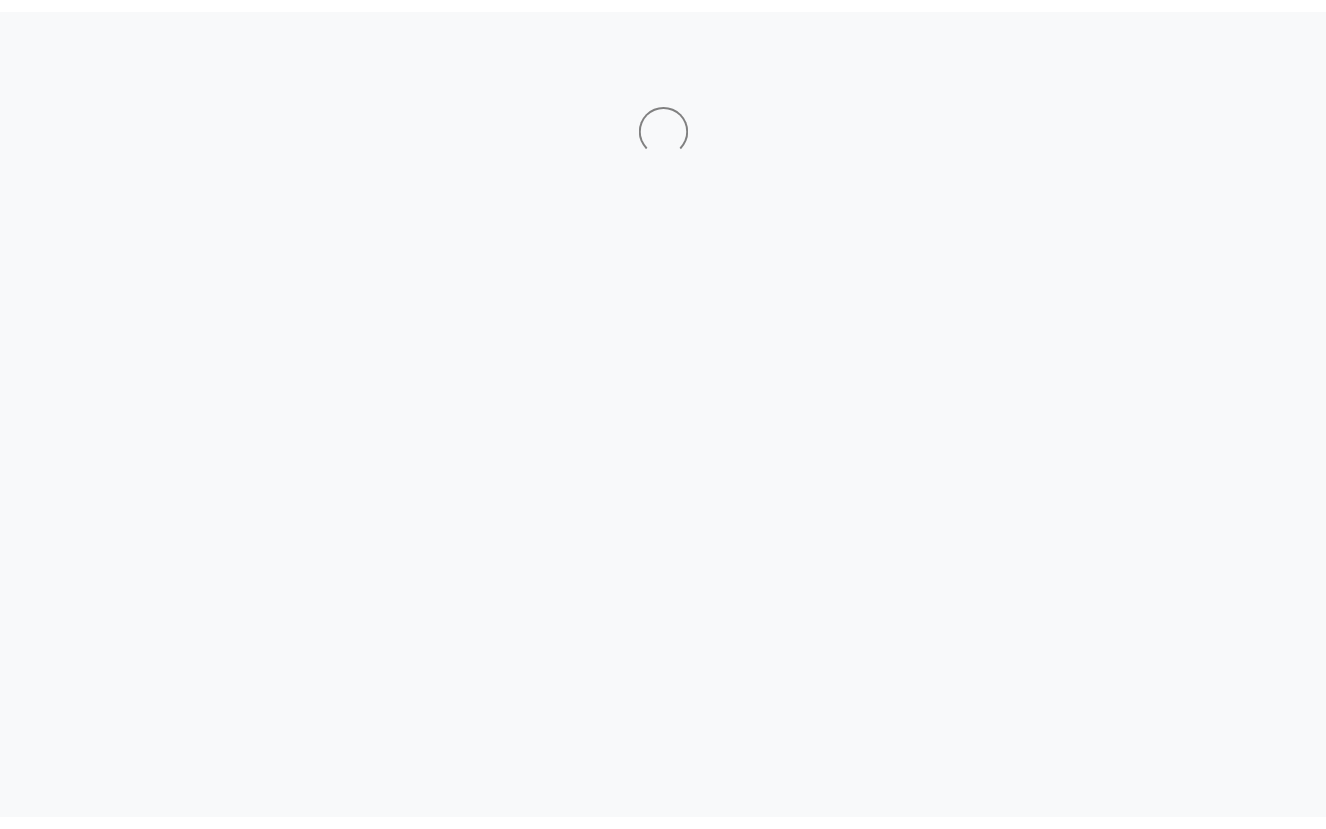 scroll, scrollTop: 0, scrollLeft: 0, axis: both 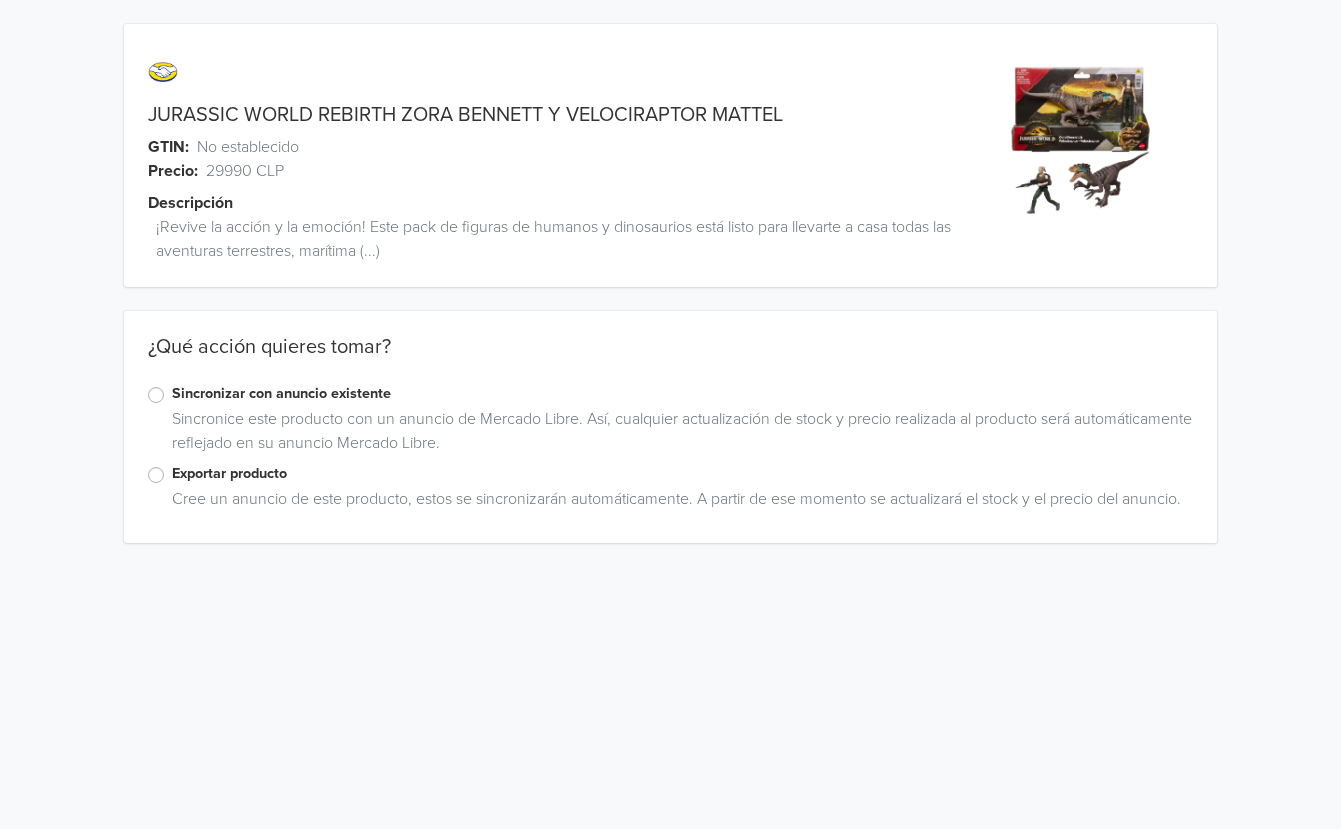 click on "Exportar producto" at bounding box center (682, 474) 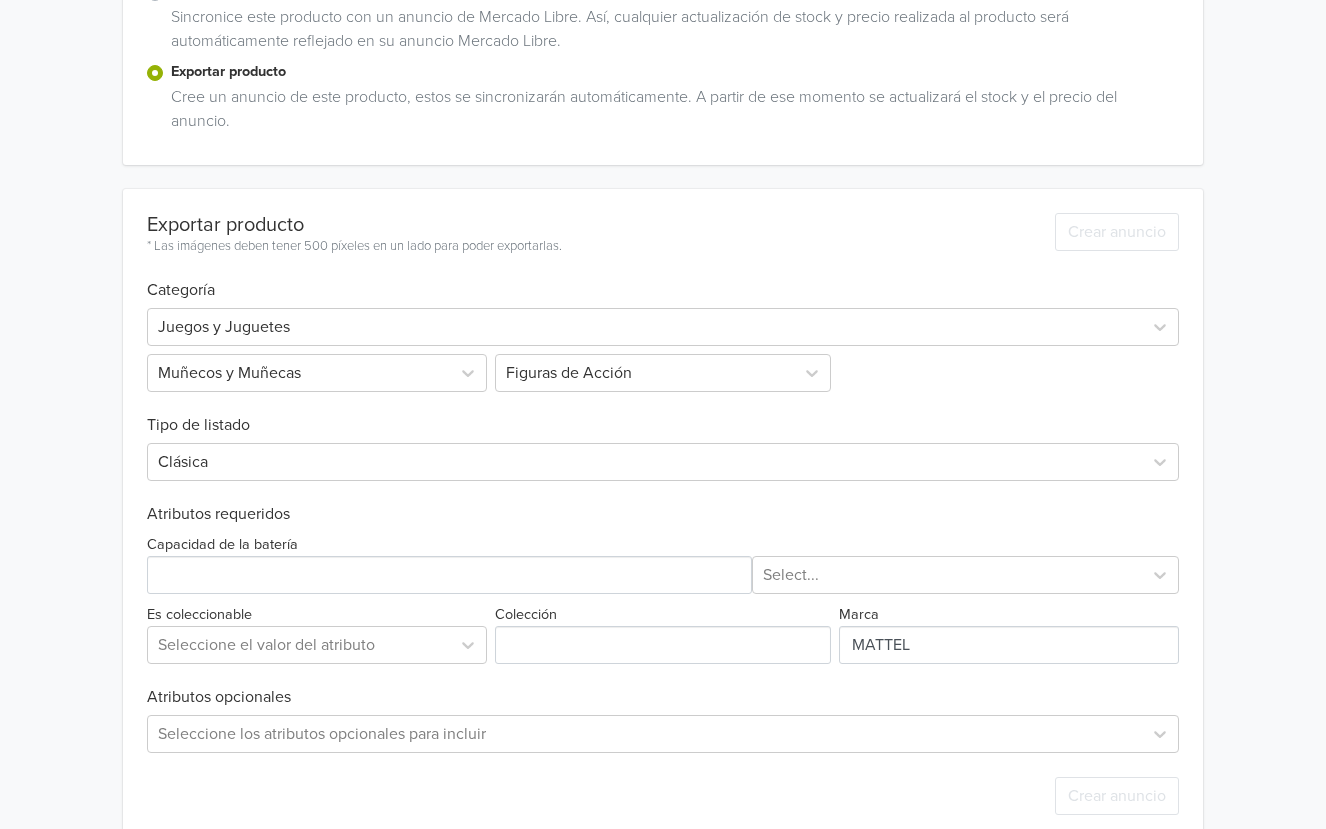 scroll, scrollTop: 413, scrollLeft: 0, axis: vertical 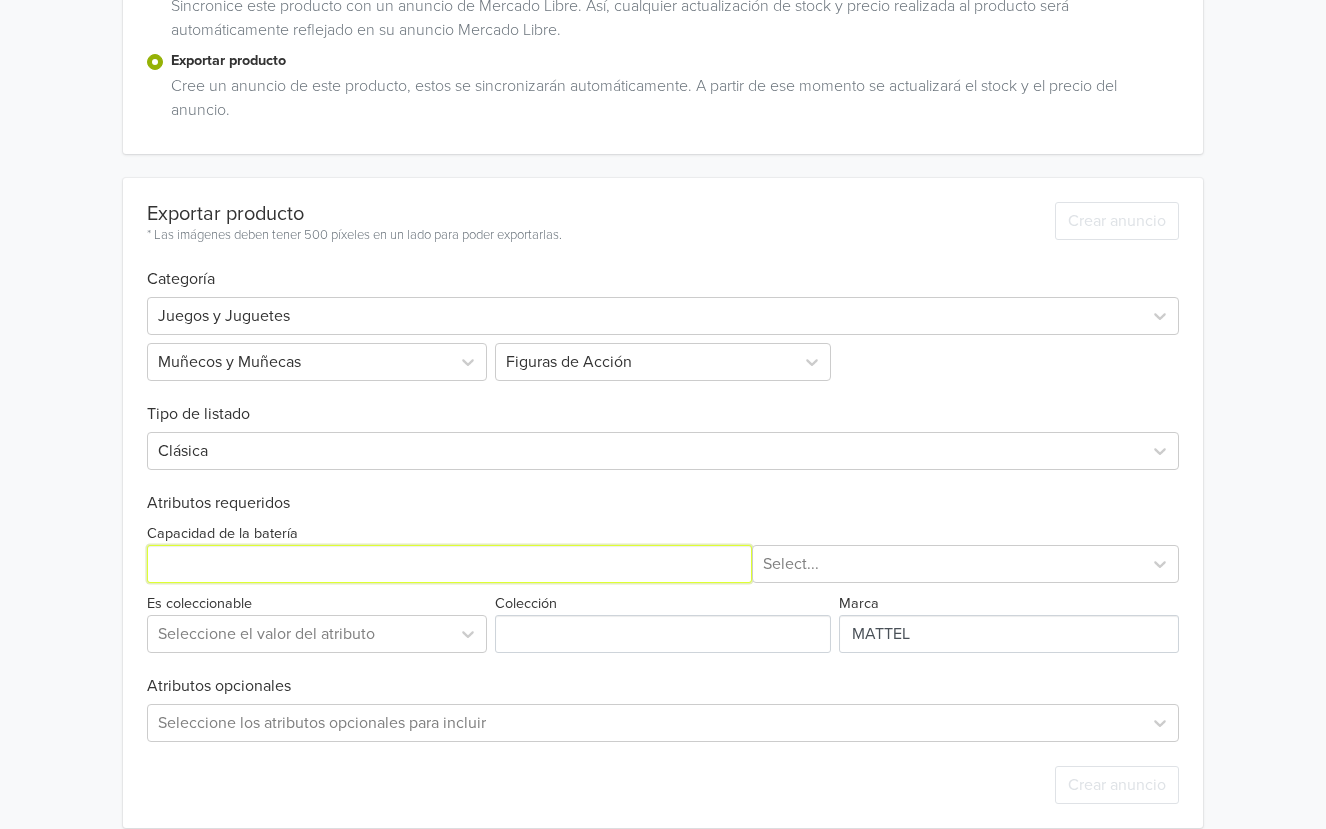 click on "Capacidad de la batería" at bounding box center [449, 564] 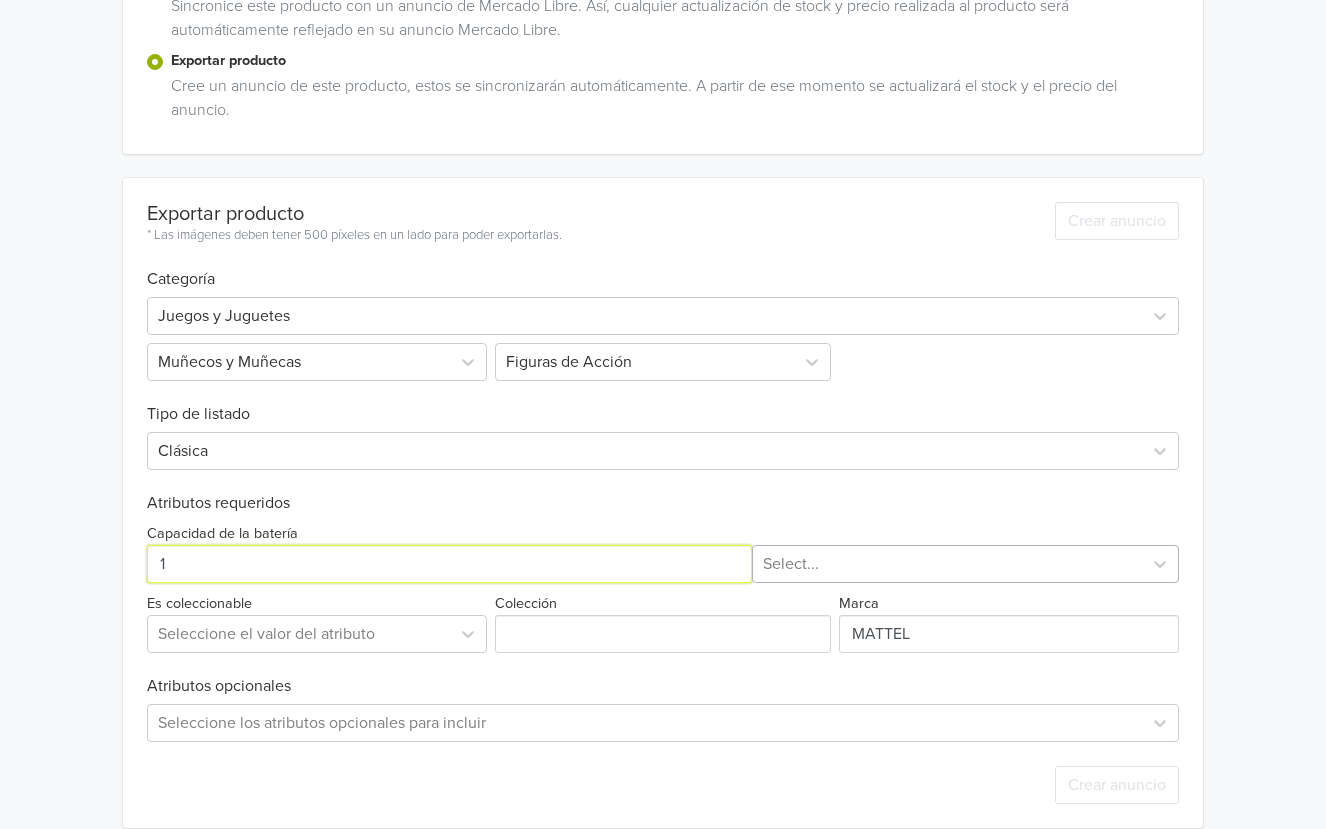 type on "1" 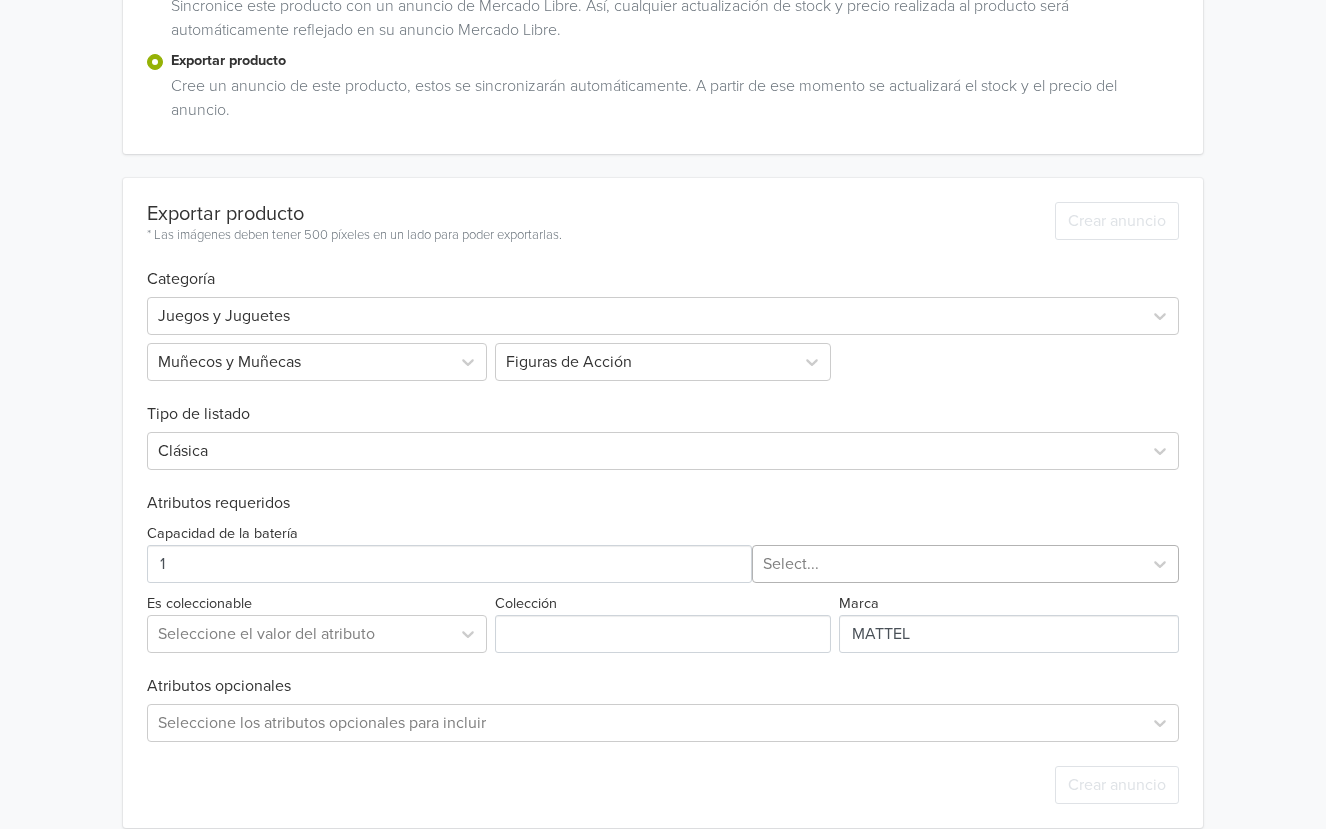click at bounding box center [948, 564] 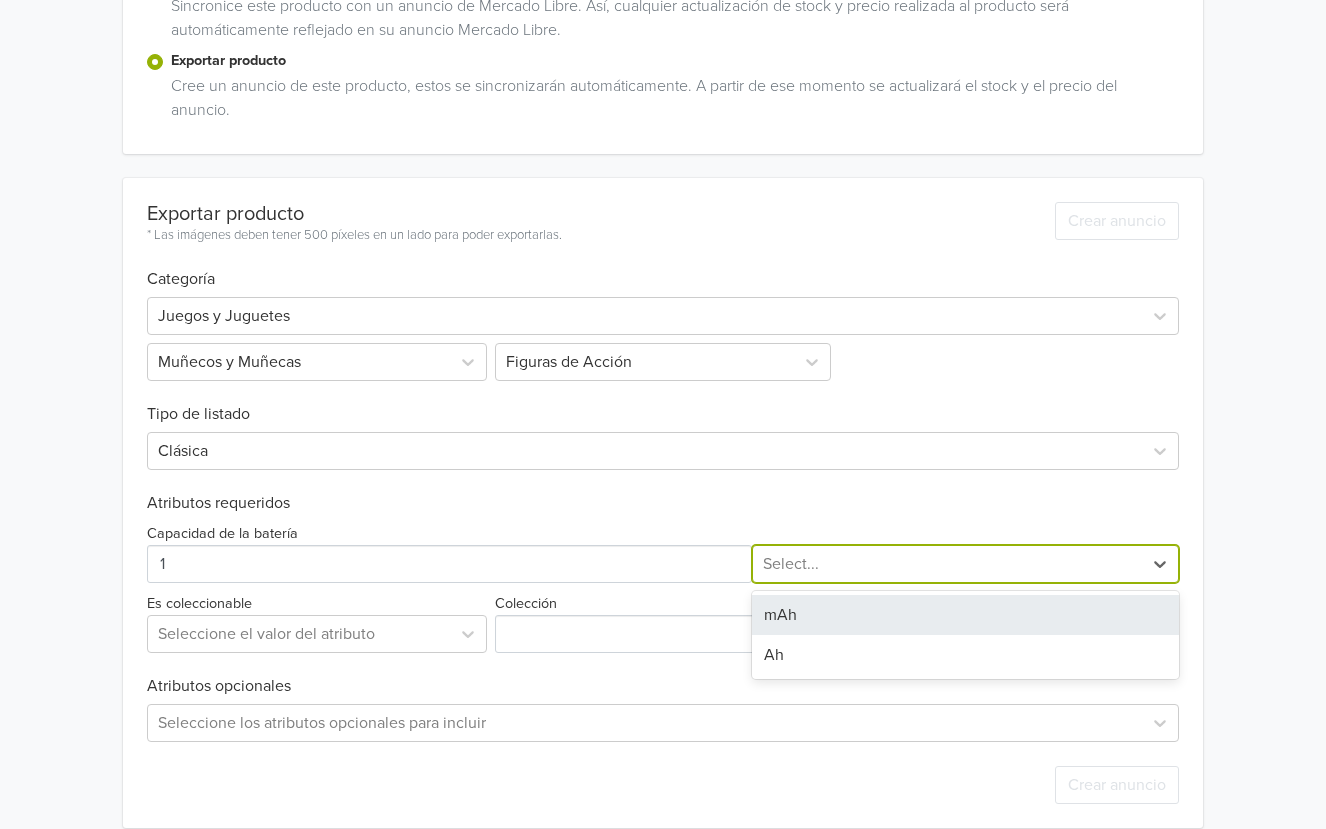 click on "mAh" at bounding box center [966, 615] 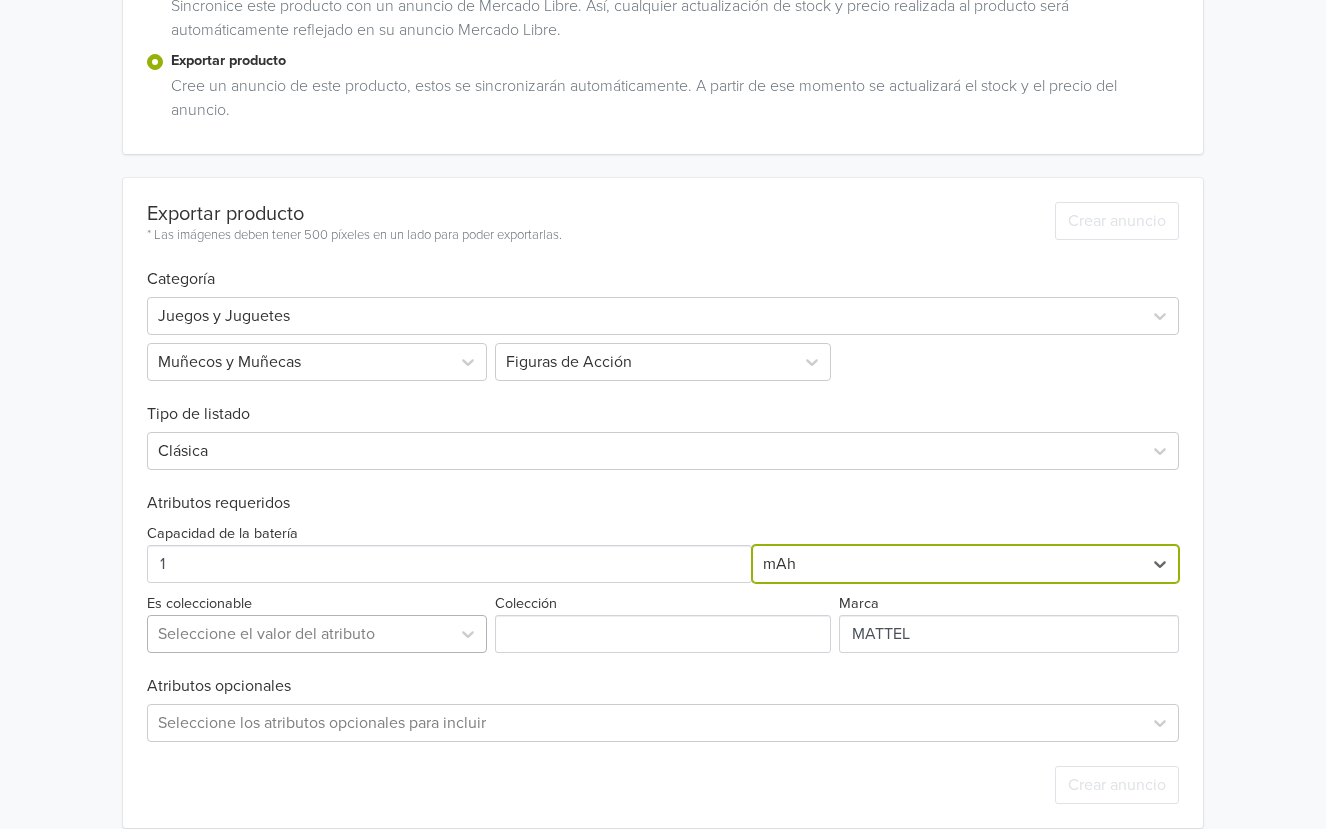 click at bounding box center (299, 634) 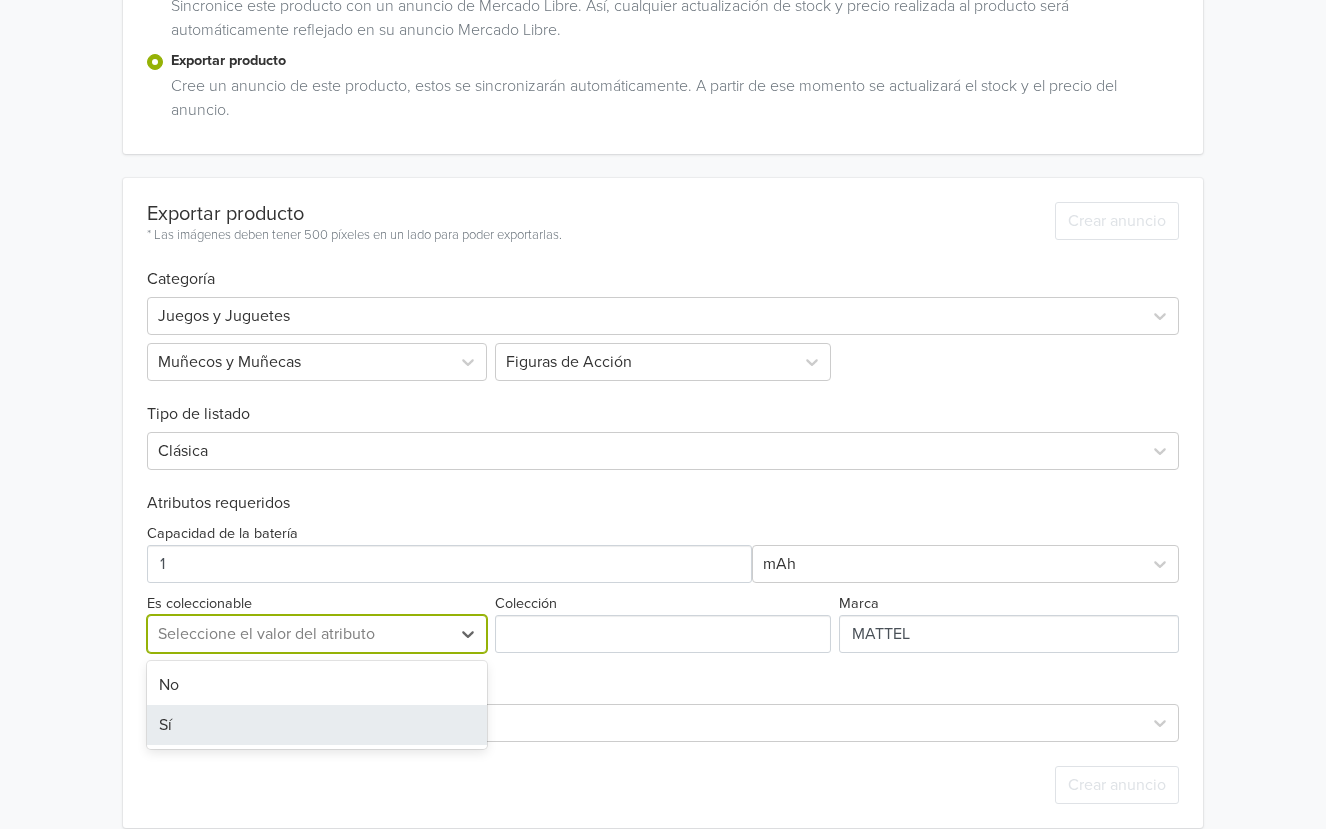 click on "Sí" at bounding box center [317, 725] 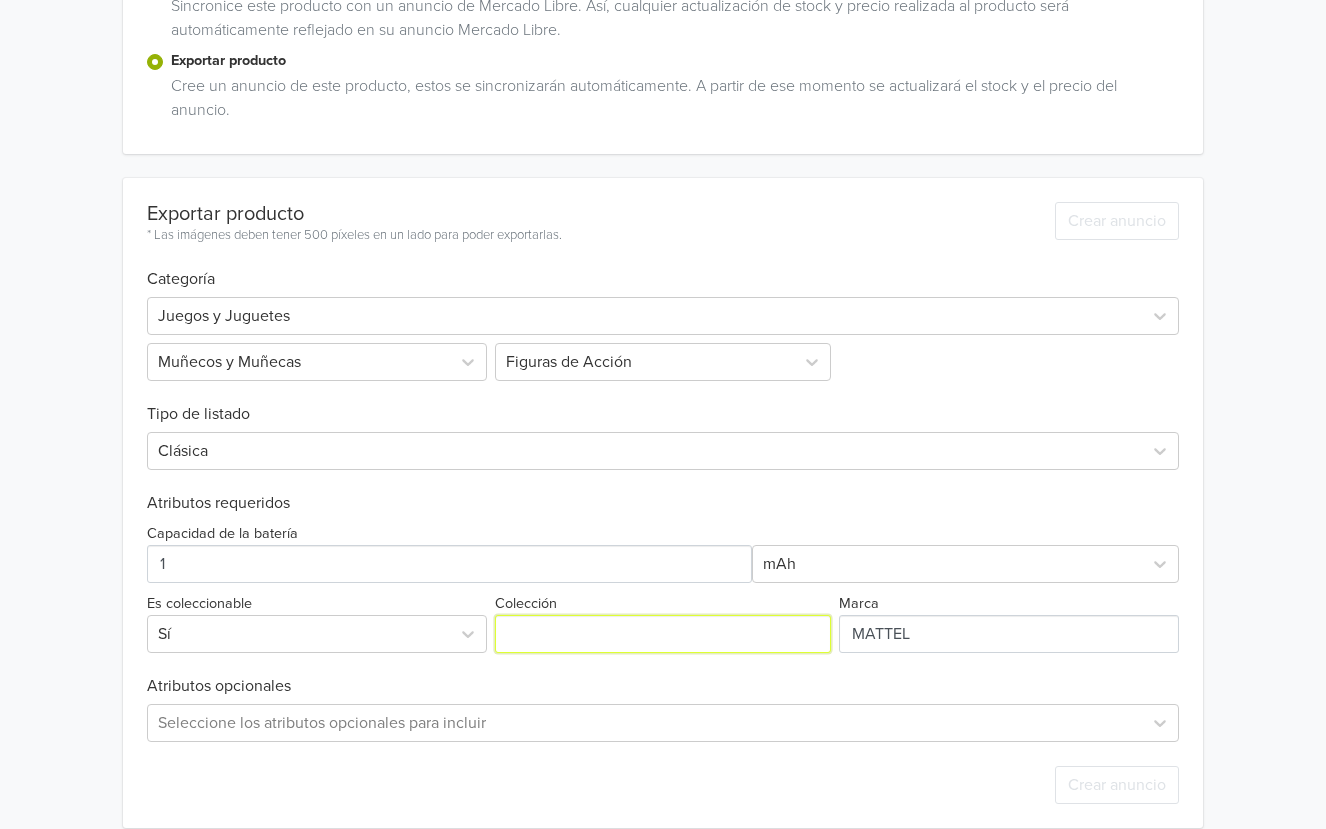 click on "Colección" at bounding box center [663, 634] 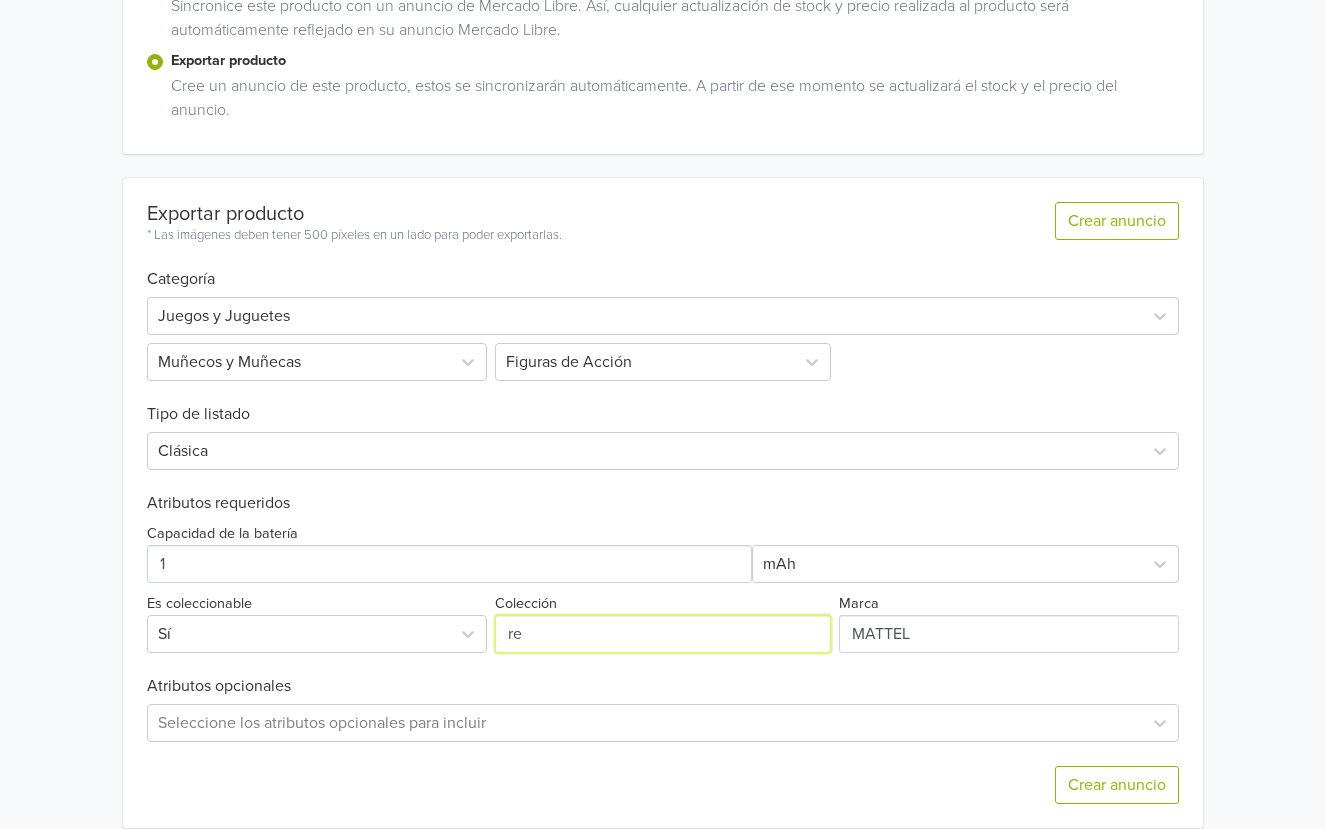 type on "r" 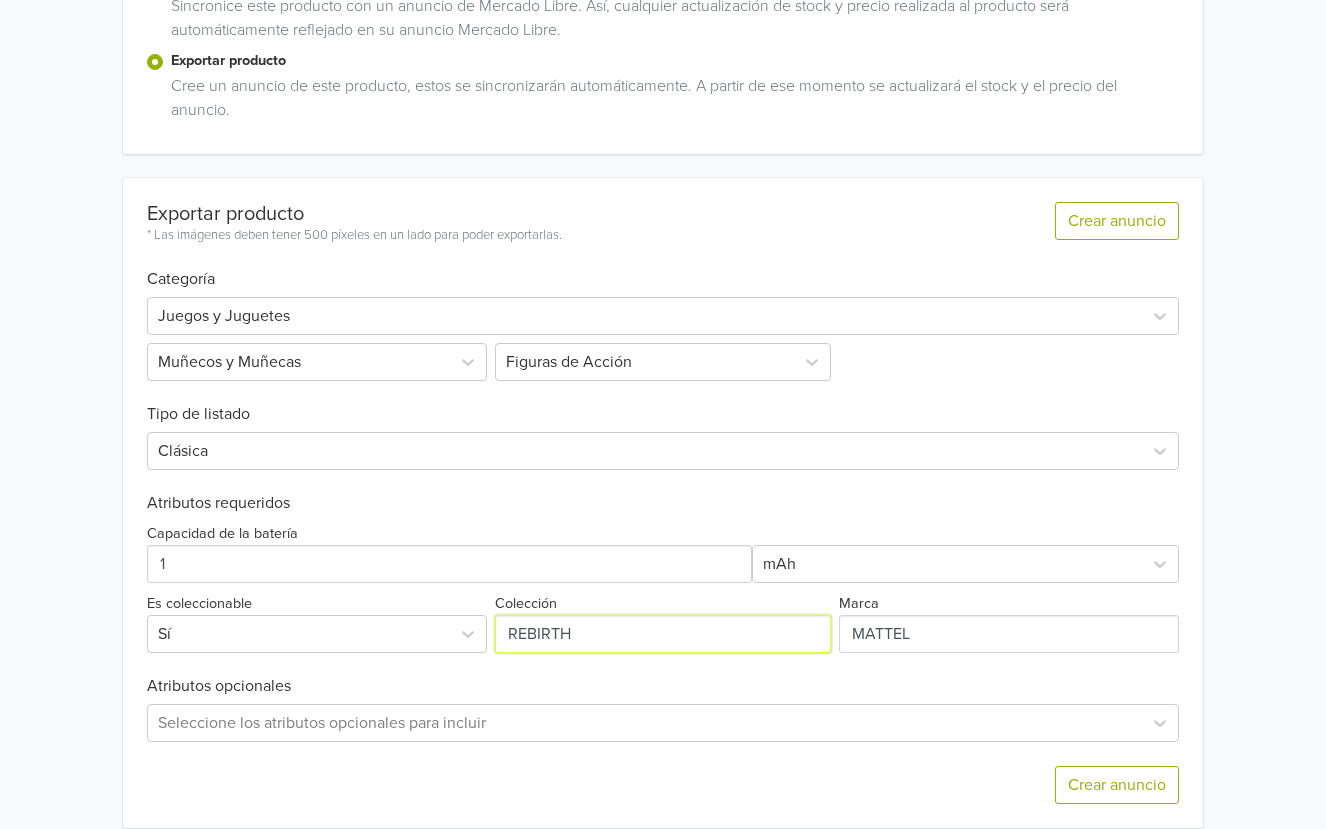 type on "REBIRTH" 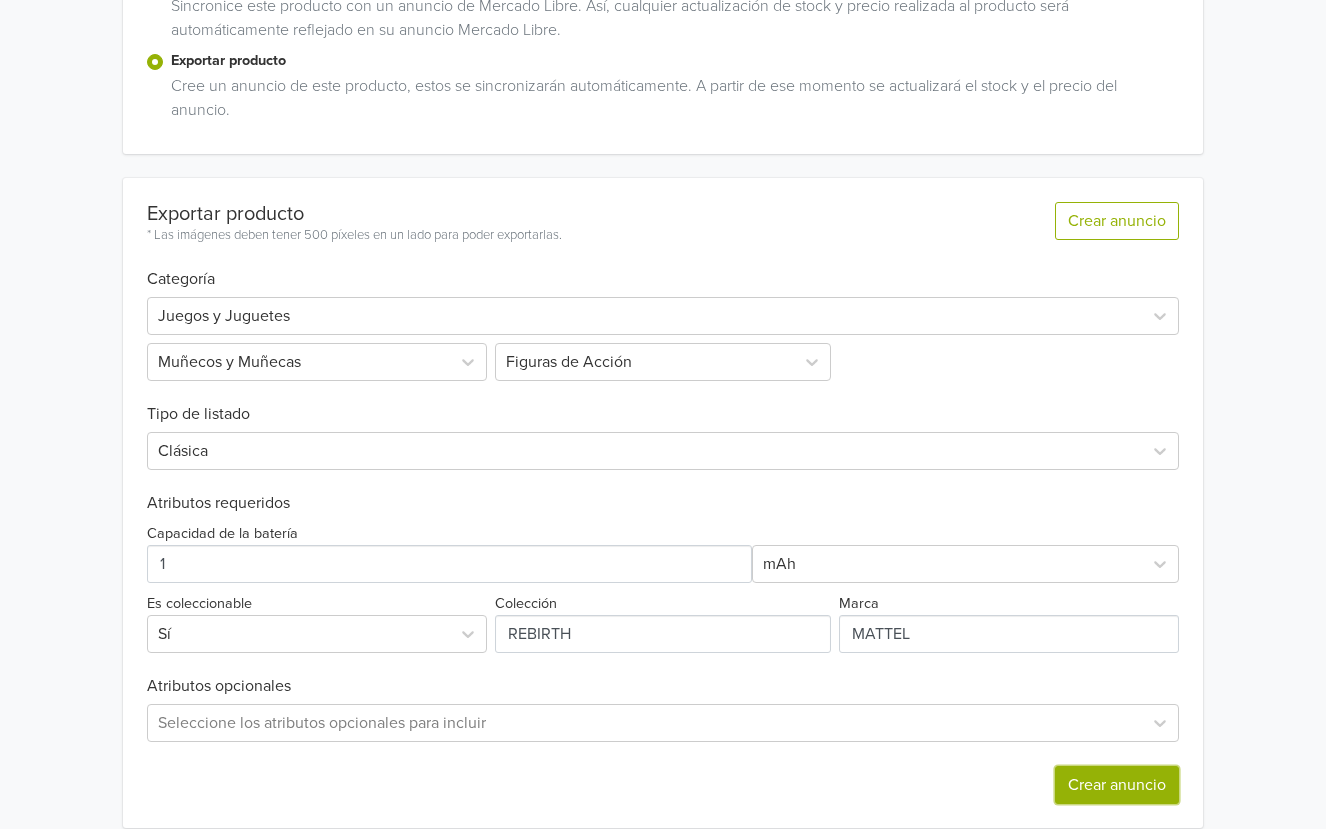 click on "Crear anuncio" at bounding box center (1117, 785) 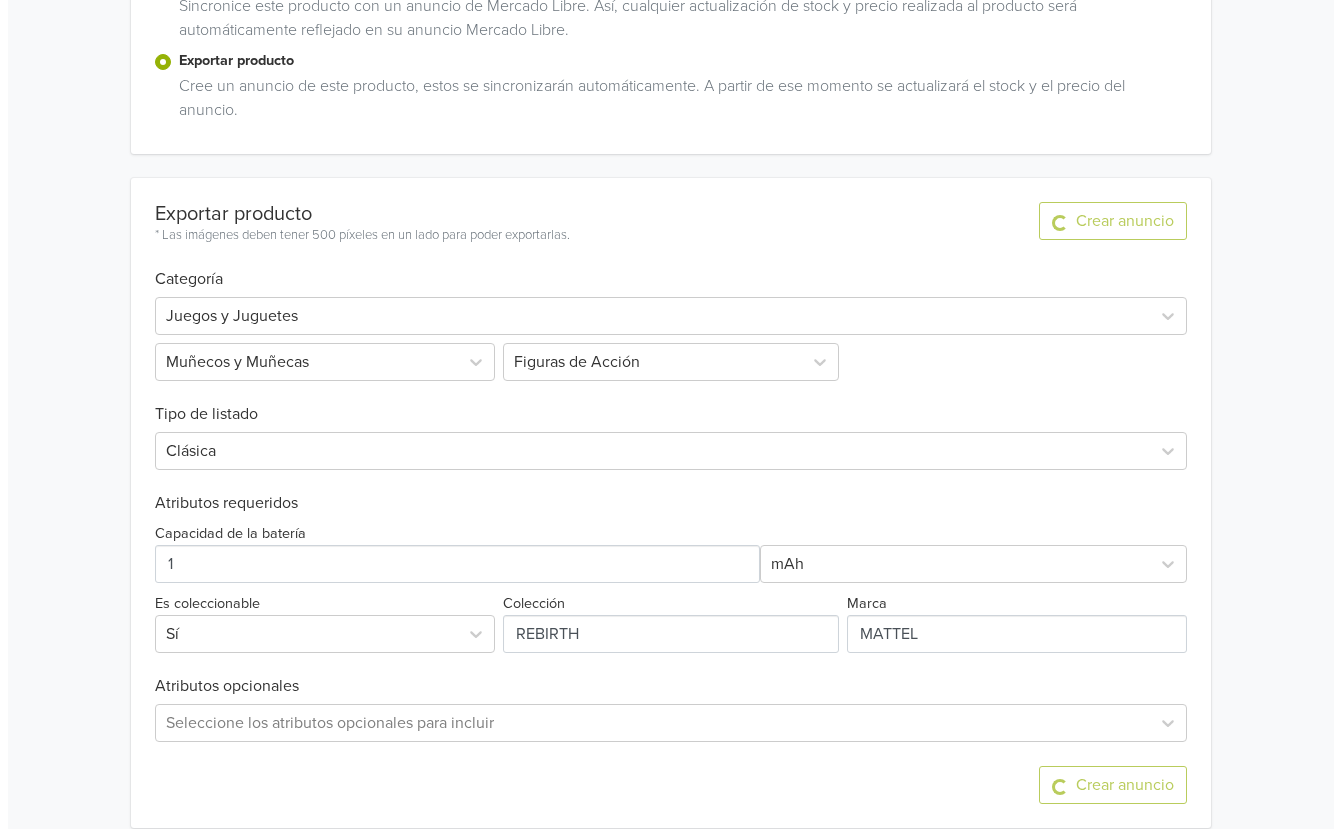 scroll, scrollTop: 0, scrollLeft: 0, axis: both 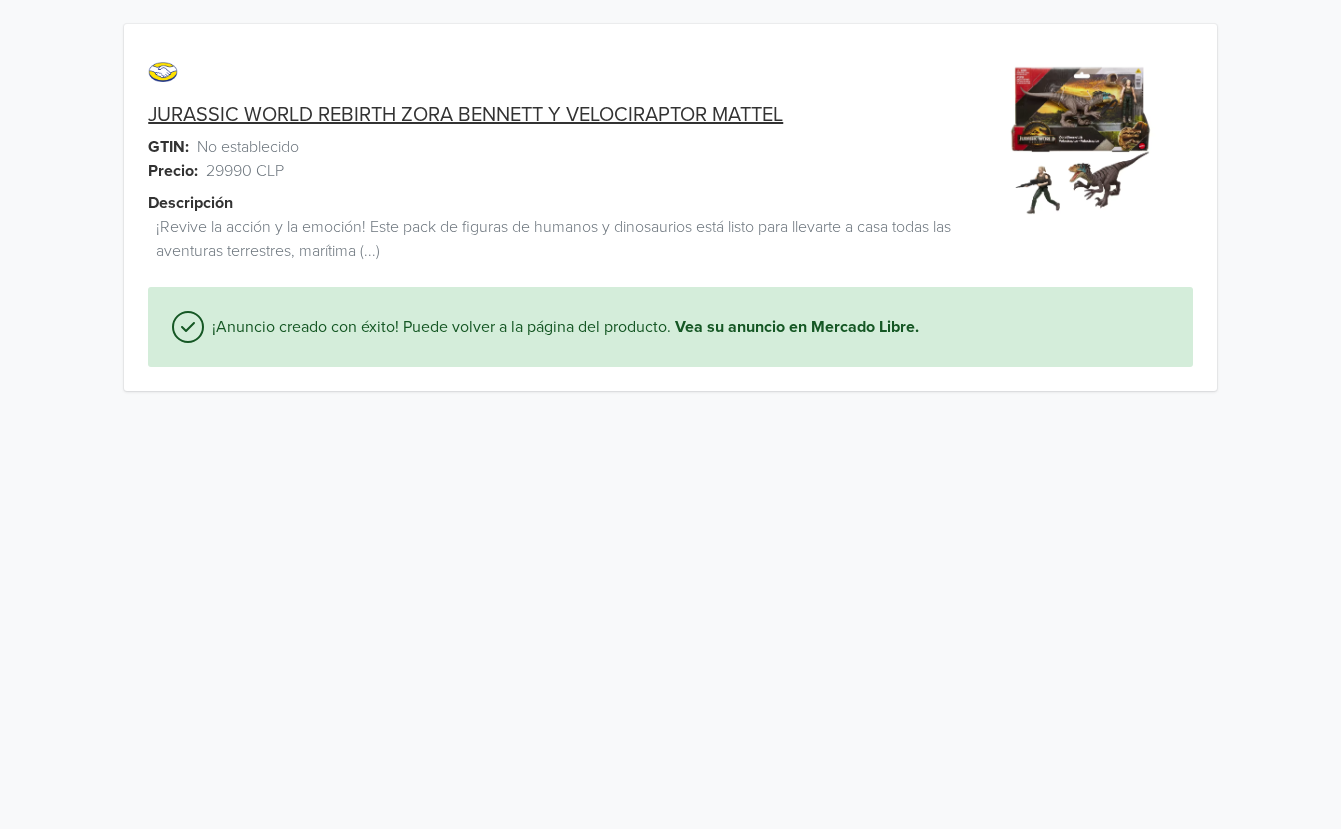click on "JURASSIC WORLD REBIRTH ZORA BENNETT Y VELOCIRAPTOR MATTEL" at bounding box center (465, 115) 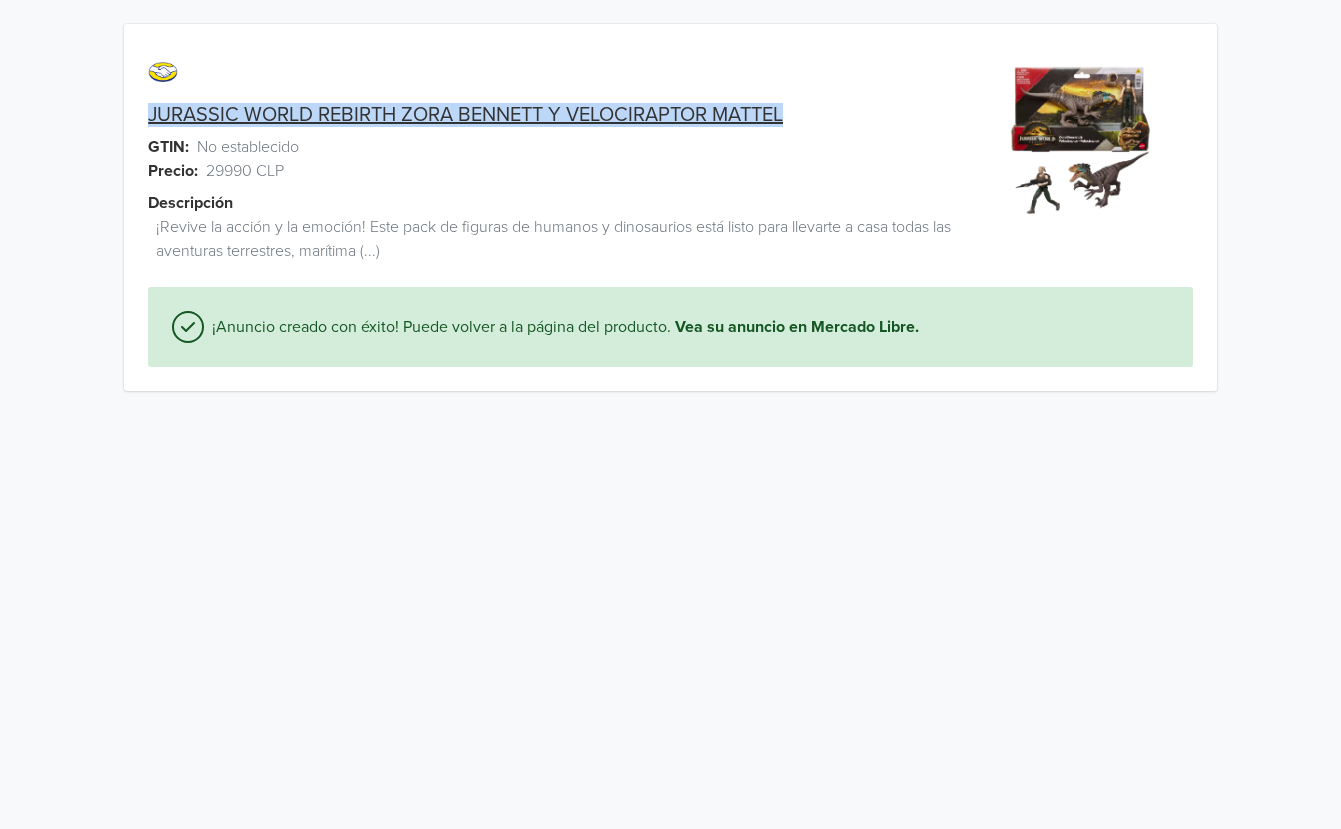 drag, startPoint x: 134, startPoint y: 114, endPoint x: 776, endPoint y: 116, distance: 642.0031 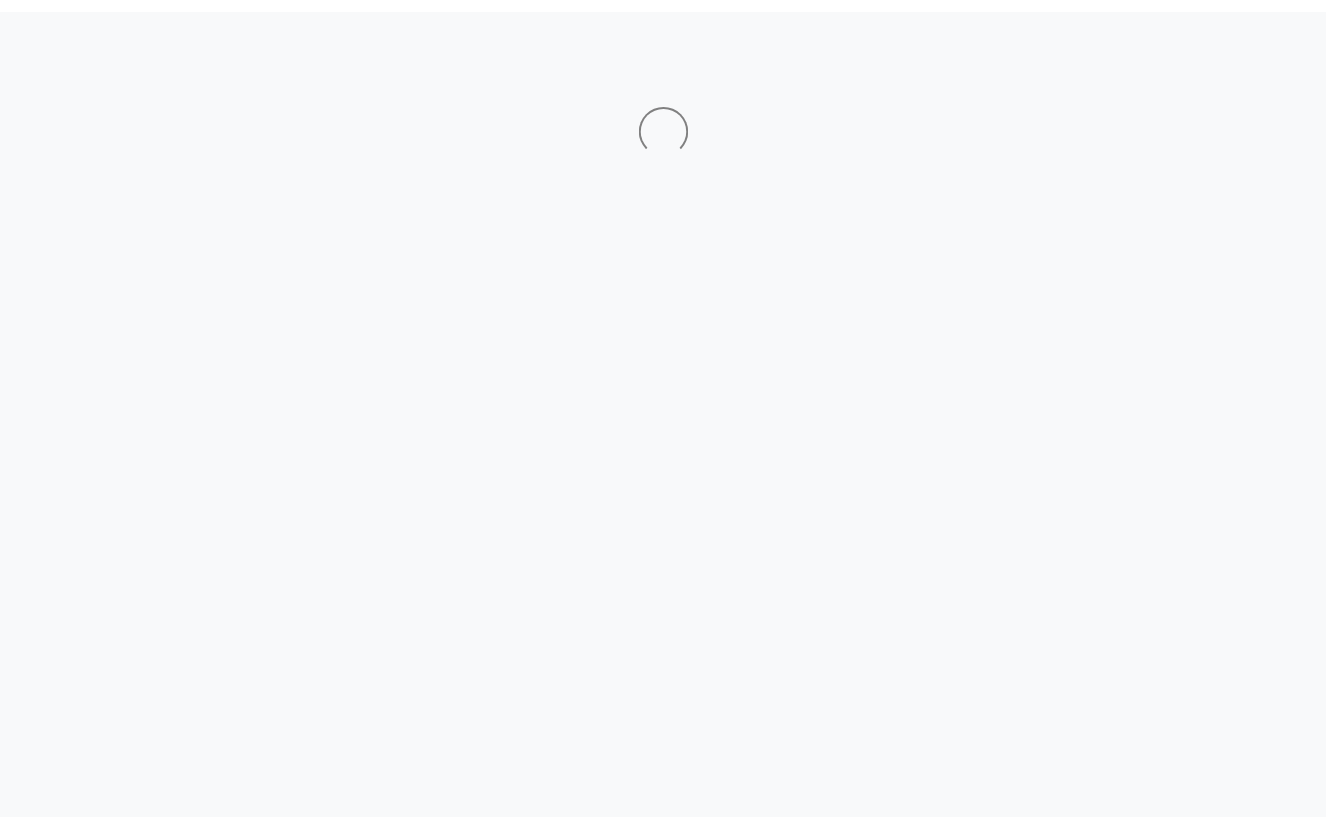 scroll, scrollTop: 0, scrollLeft: 0, axis: both 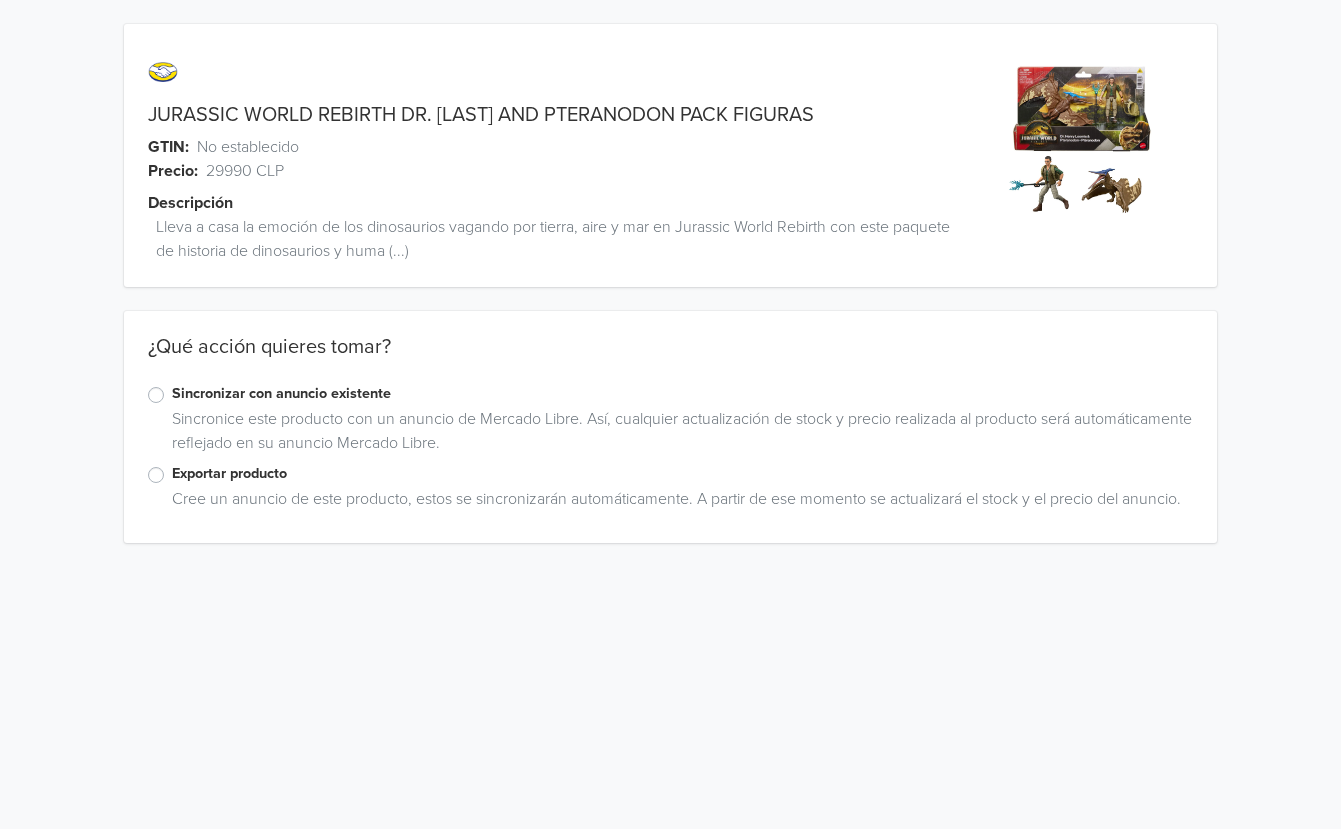click on "Exportar producto" at bounding box center (682, 474) 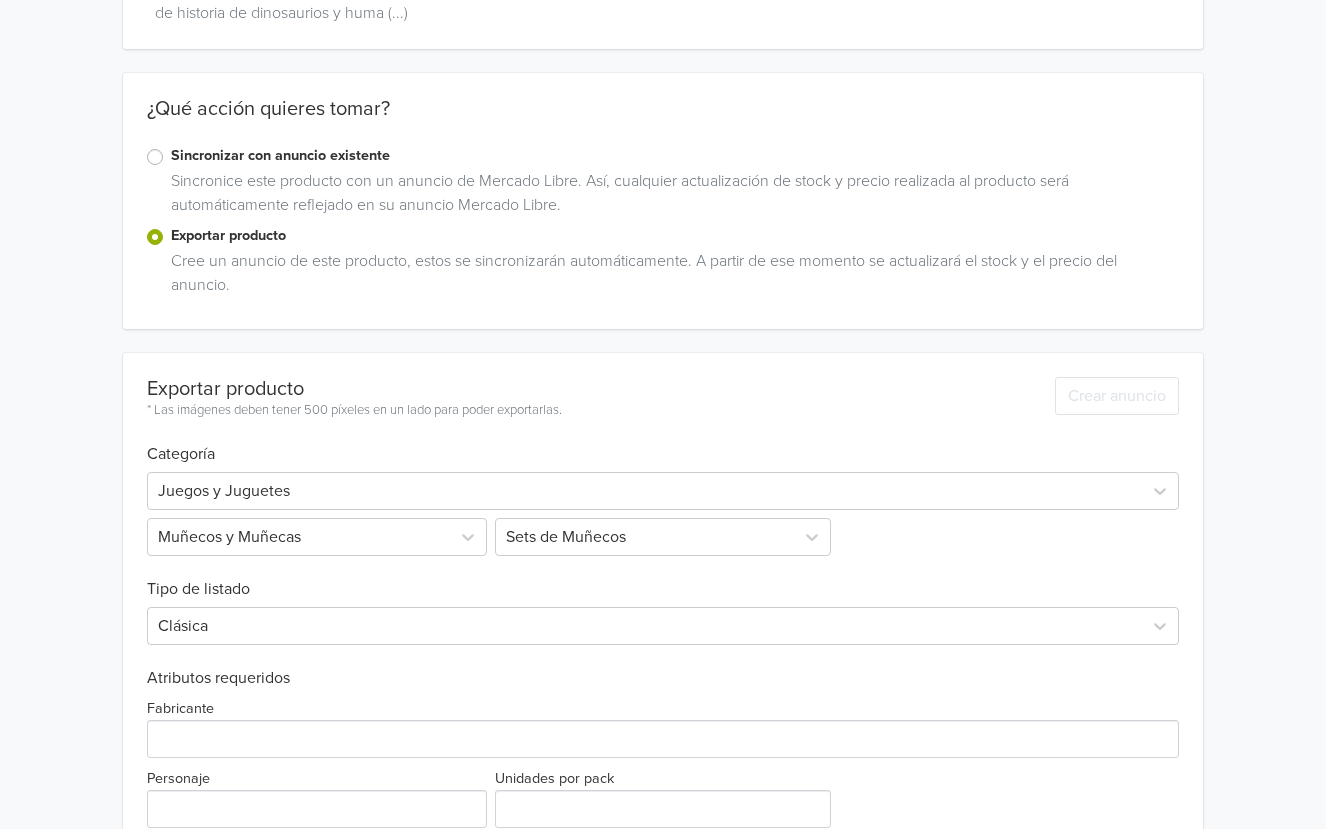 scroll, scrollTop: 269, scrollLeft: 0, axis: vertical 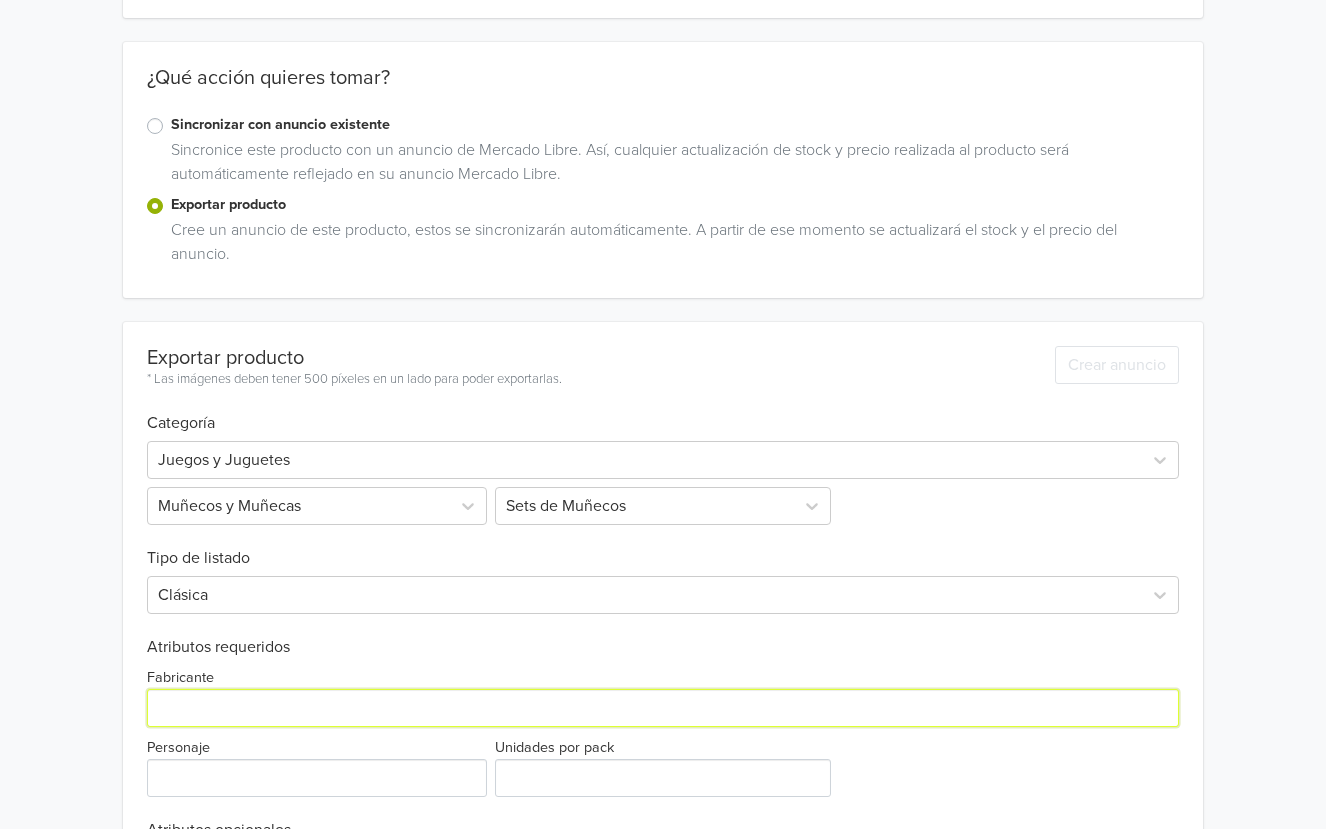 click on "Fabricante" at bounding box center (663, 708) 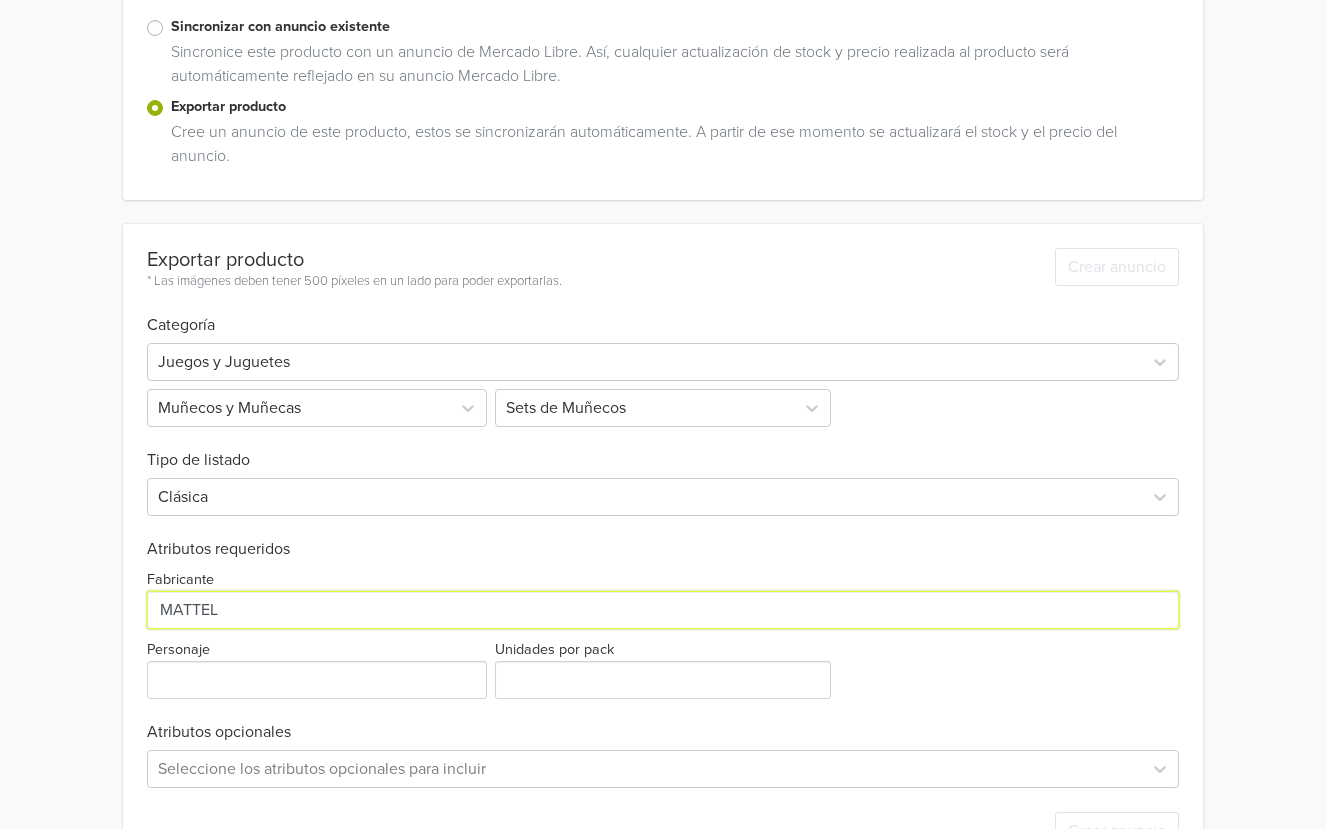 scroll, scrollTop: 436, scrollLeft: 0, axis: vertical 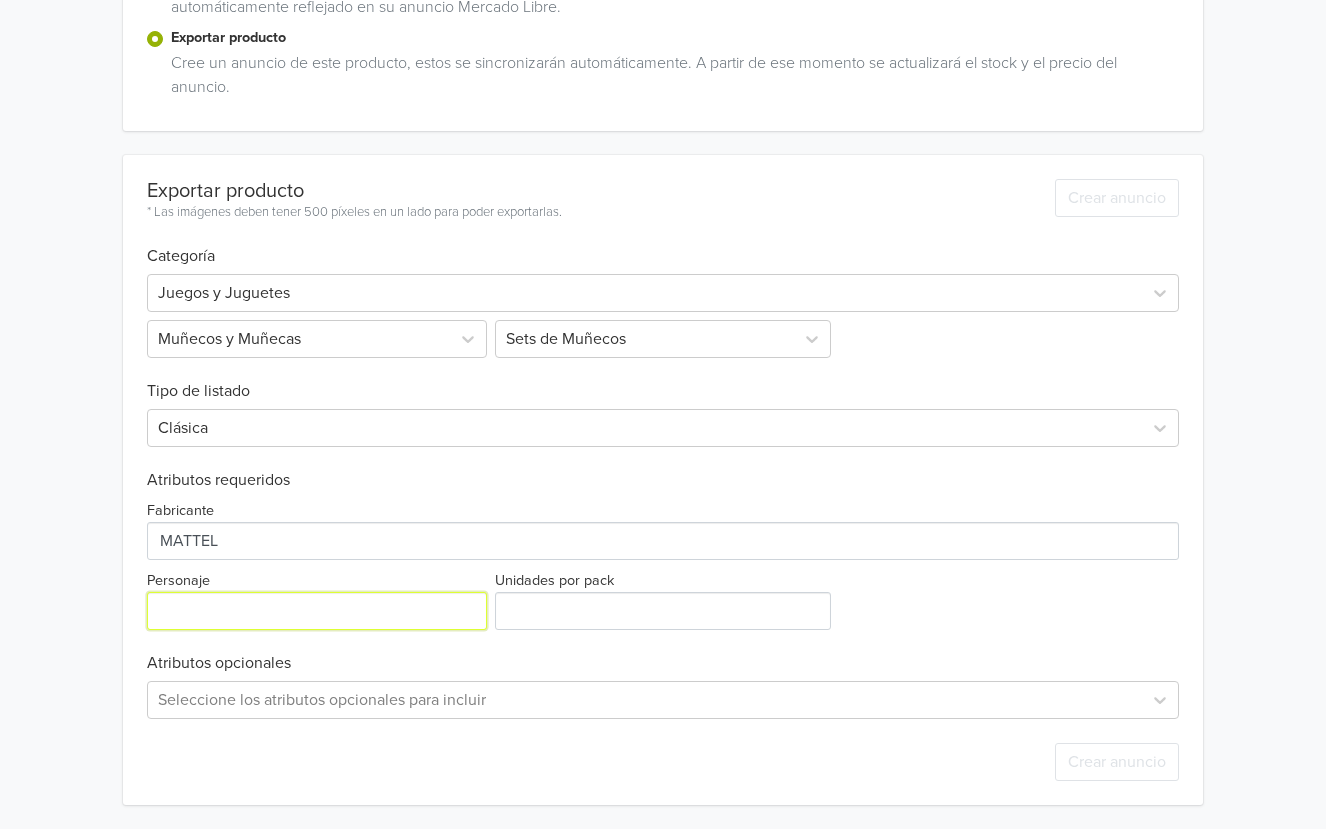 click on "Personaje" at bounding box center (317, 611) 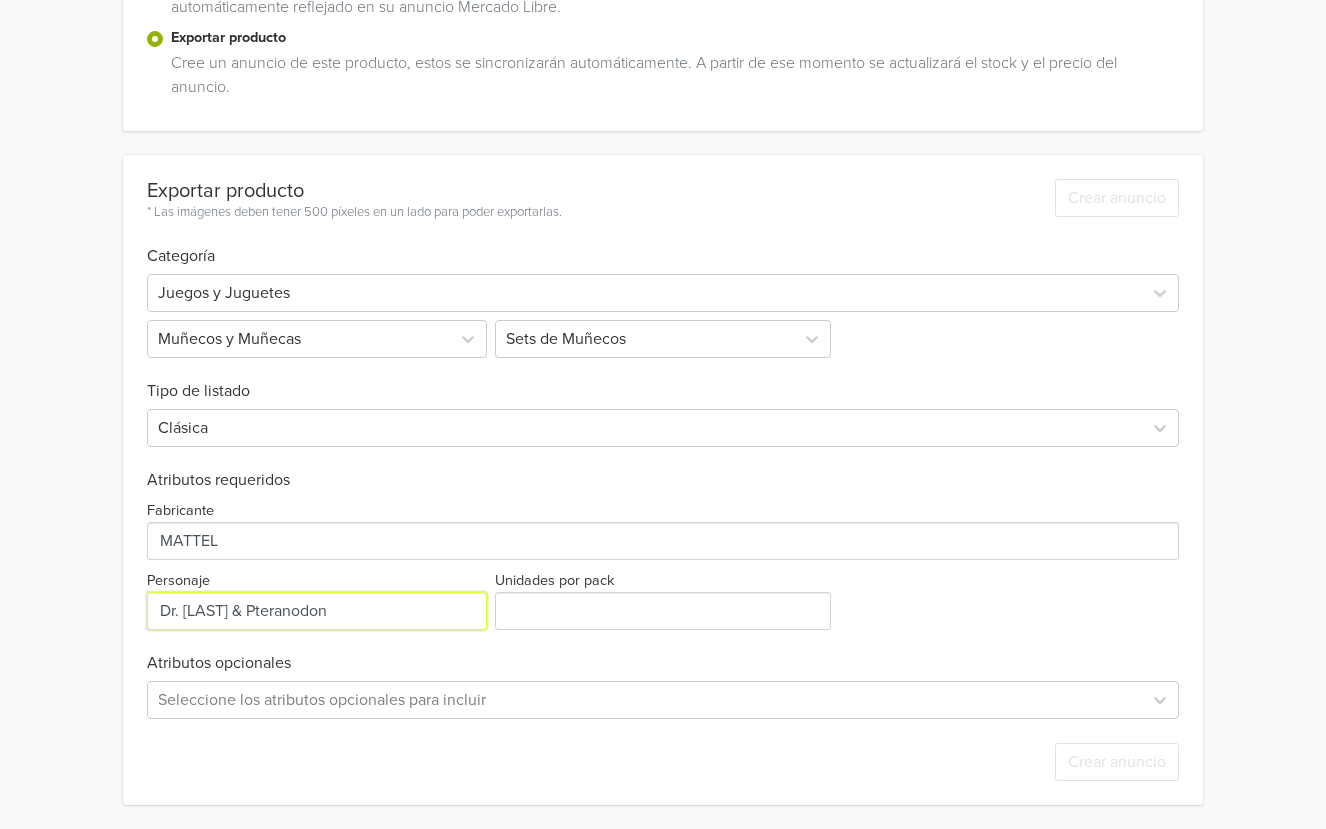 type on "Dr. [LAST] & Pteranodon" 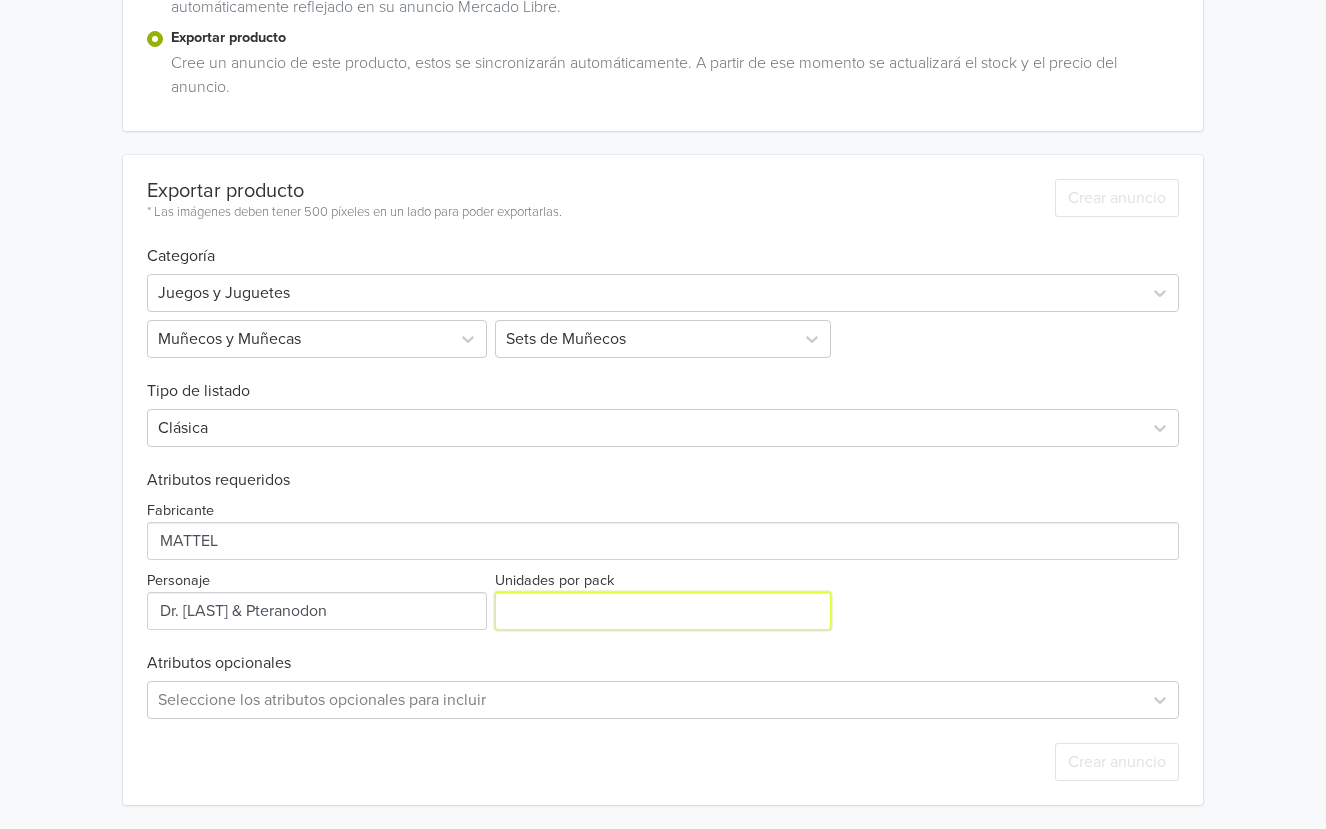 click on "Unidades por pack" at bounding box center (663, 611) 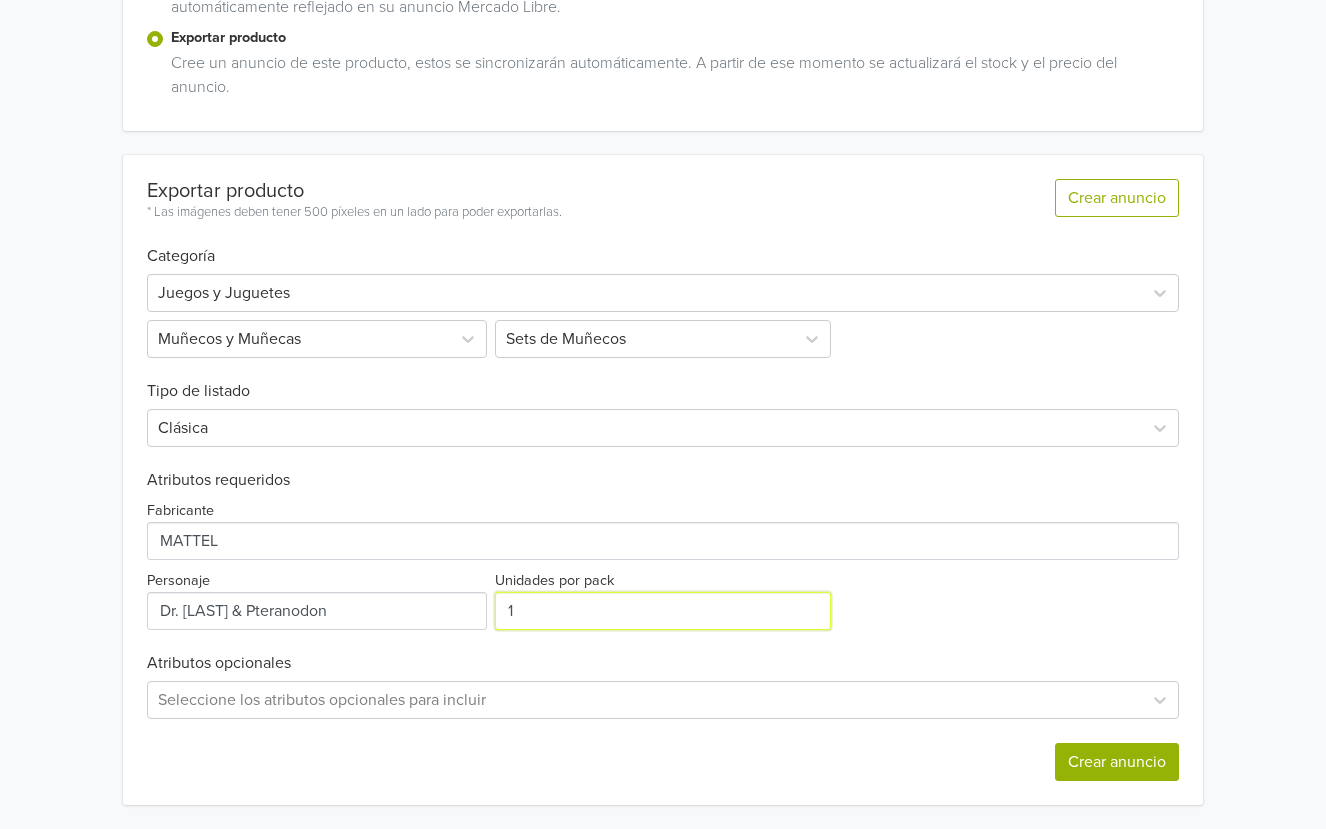 type on "1" 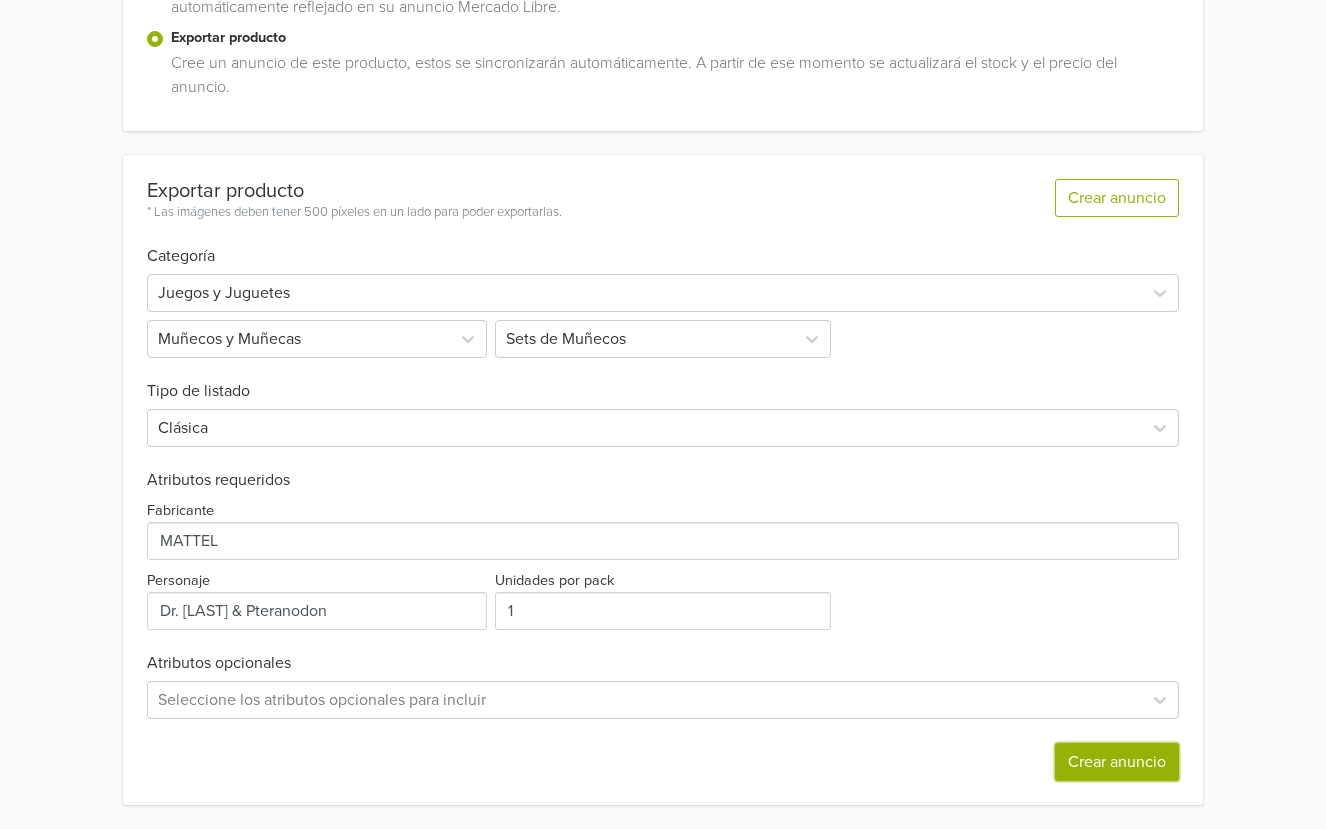 click on "Crear anuncio" at bounding box center [1117, 762] 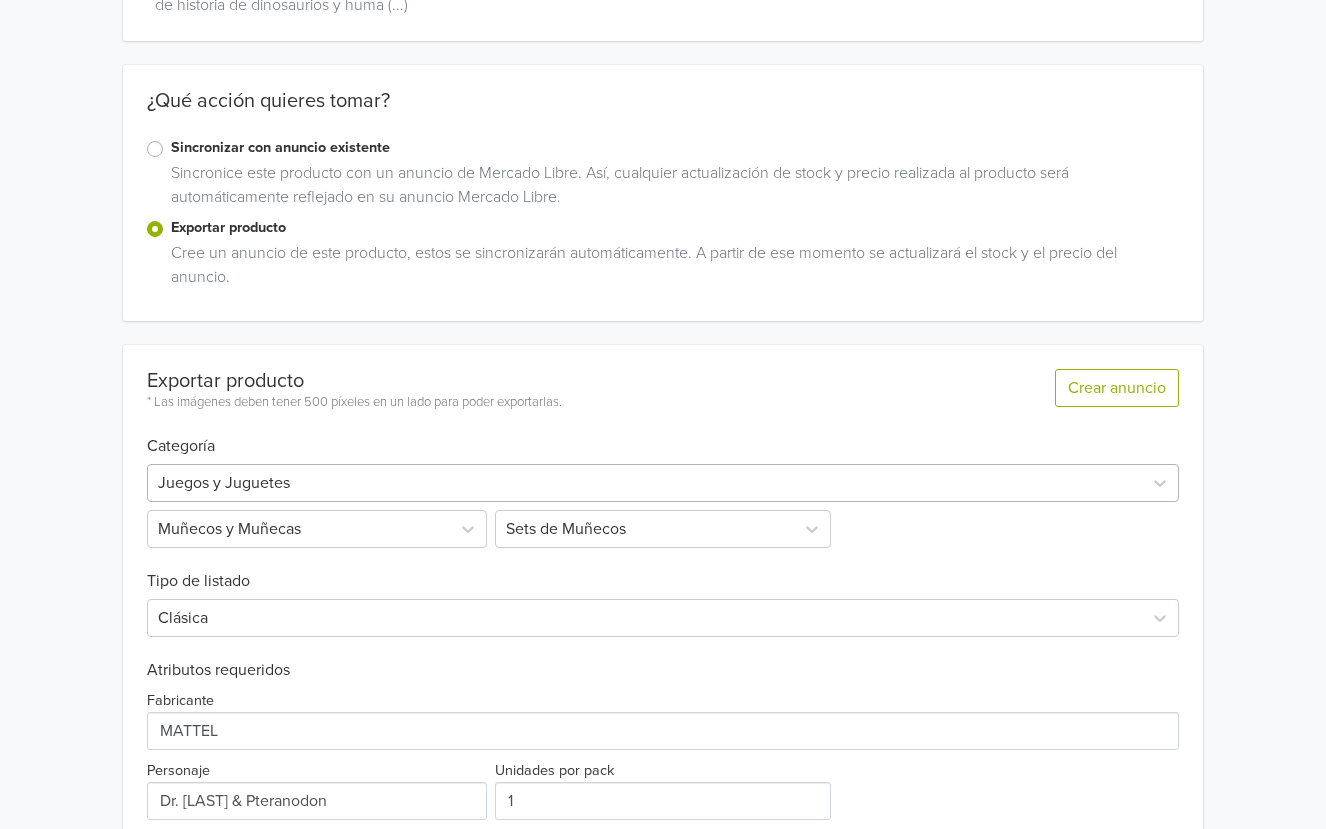 scroll, scrollTop: 510, scrollLeft: 0, axis: vertical 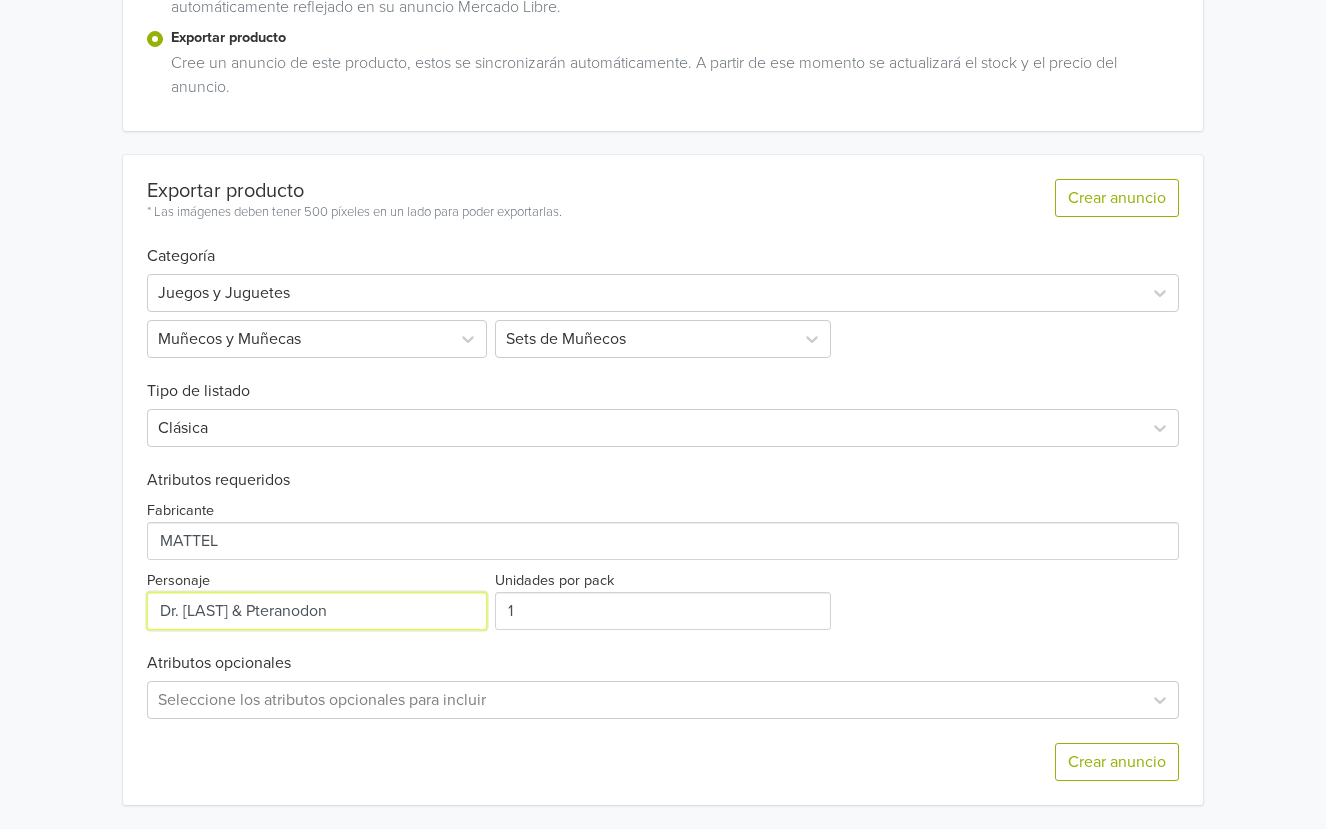 drag, startPoint x: 392, startPoint y: 623, endPoint x: 98, endPoint y: 593, distance: 295.52664 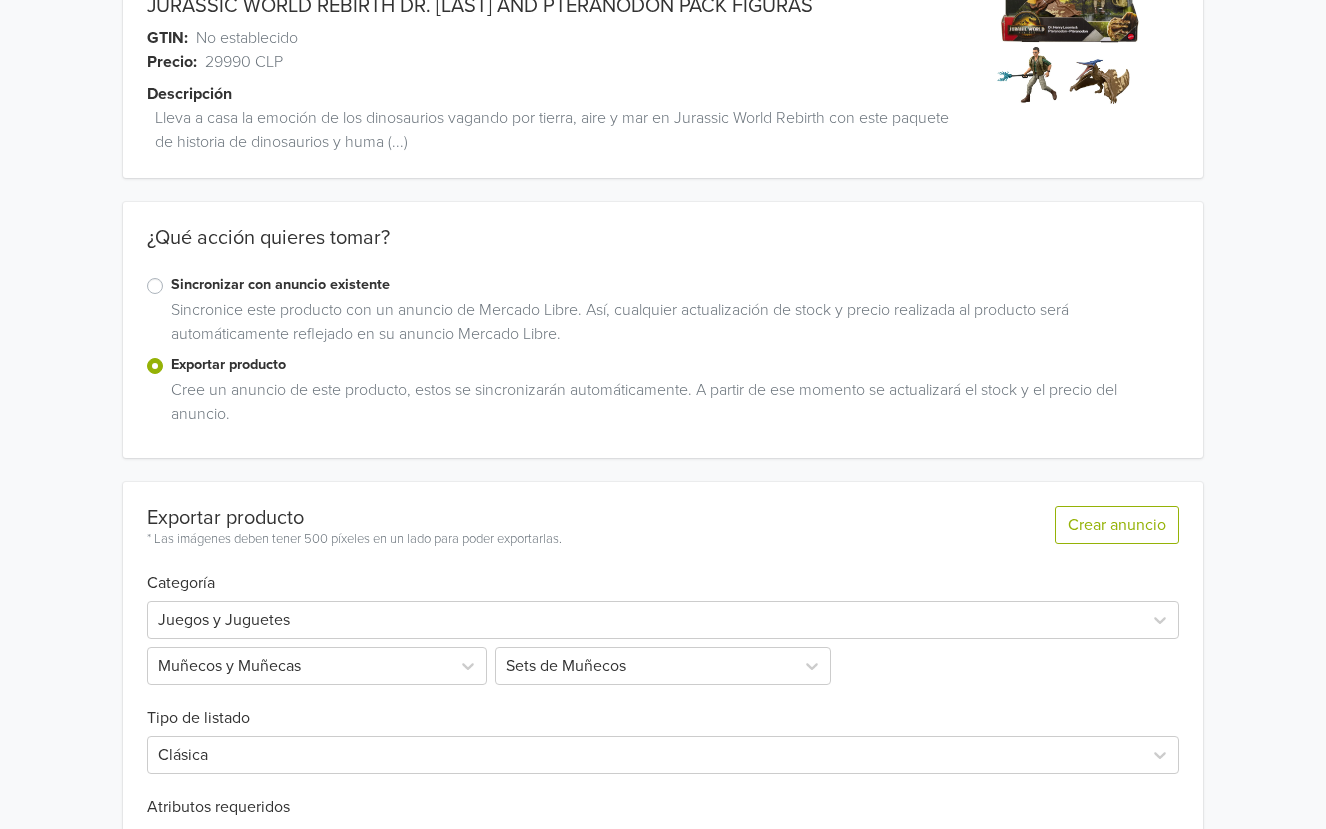 scroll, scrollTop: 0, scrollLeft: 0, axis: both 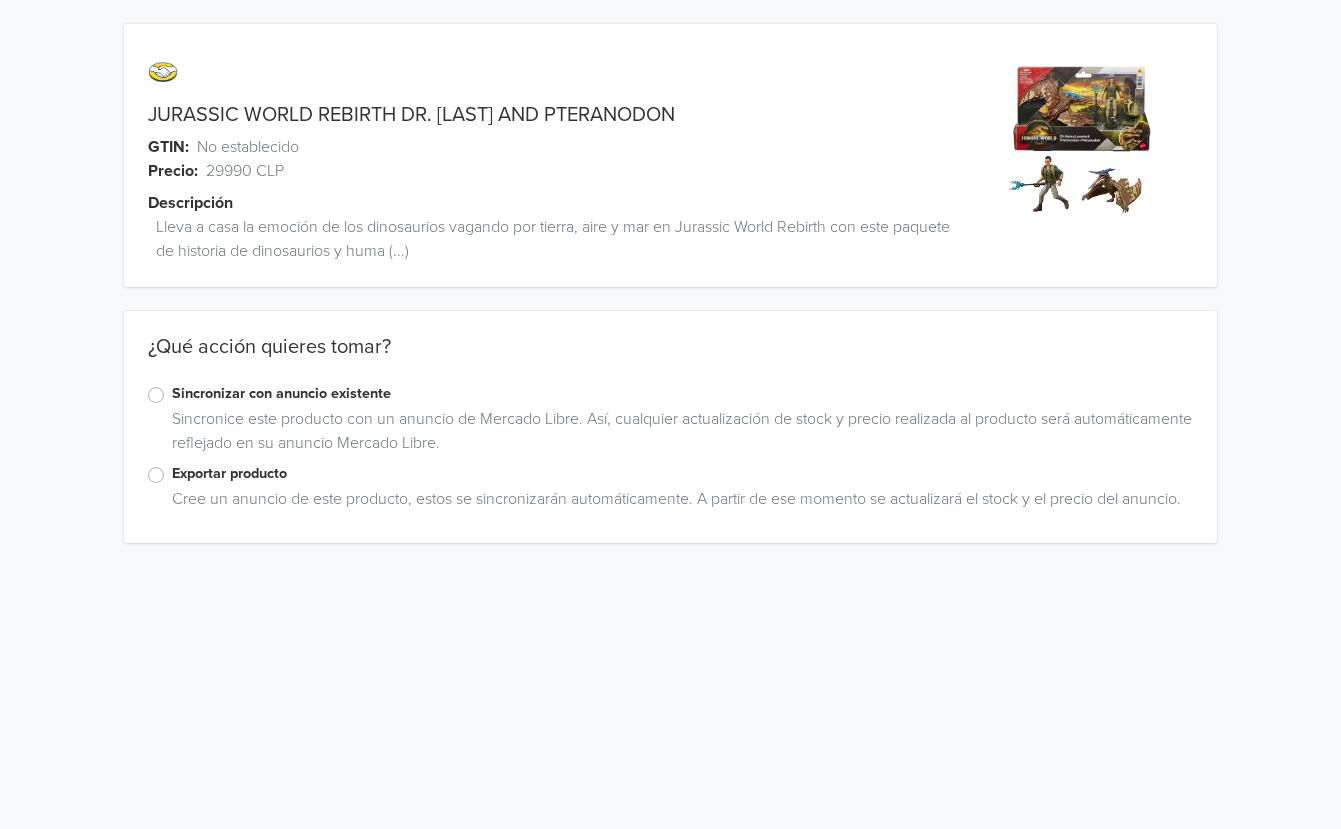 click on "Exportar producto" at bounding box center [670, 475] 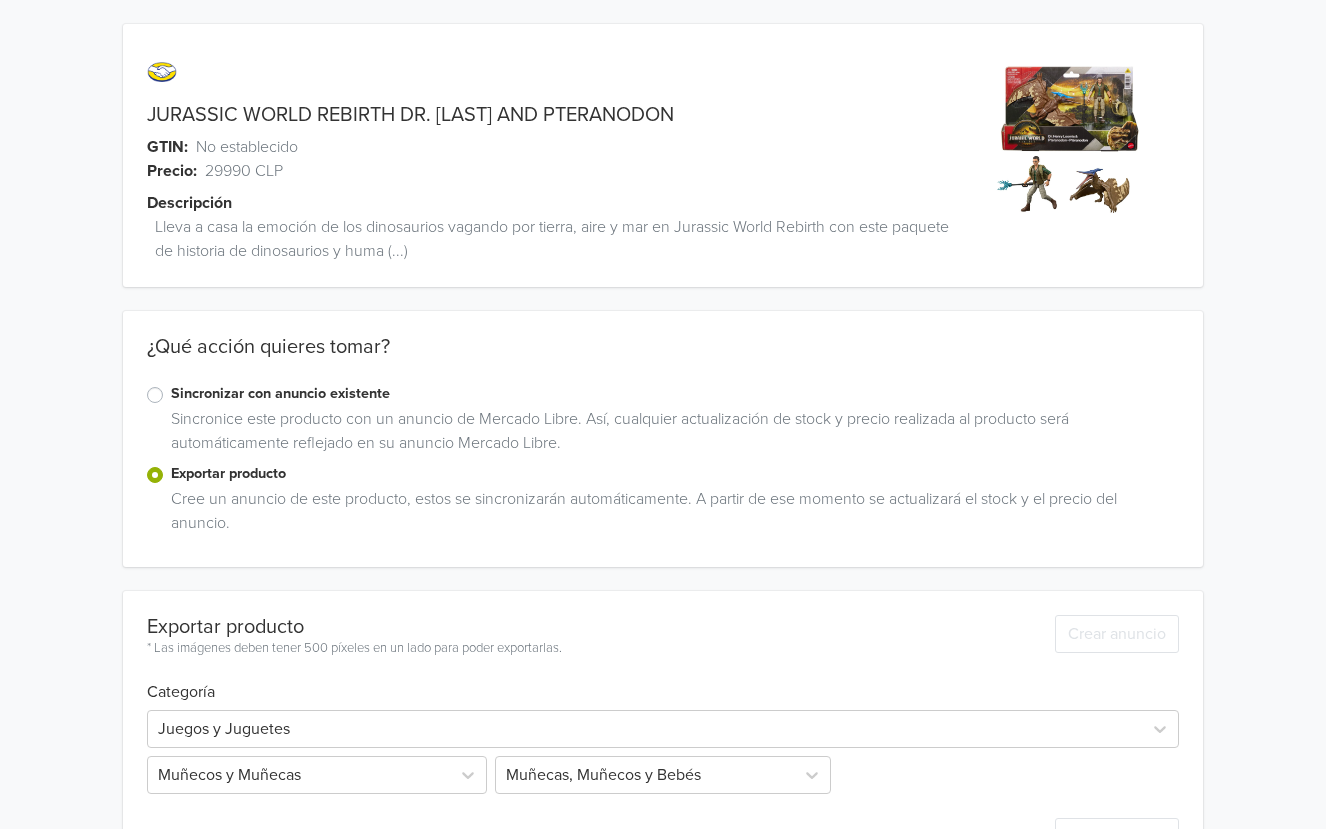 click on "Exportar producto" at bounding box center (675, 474) 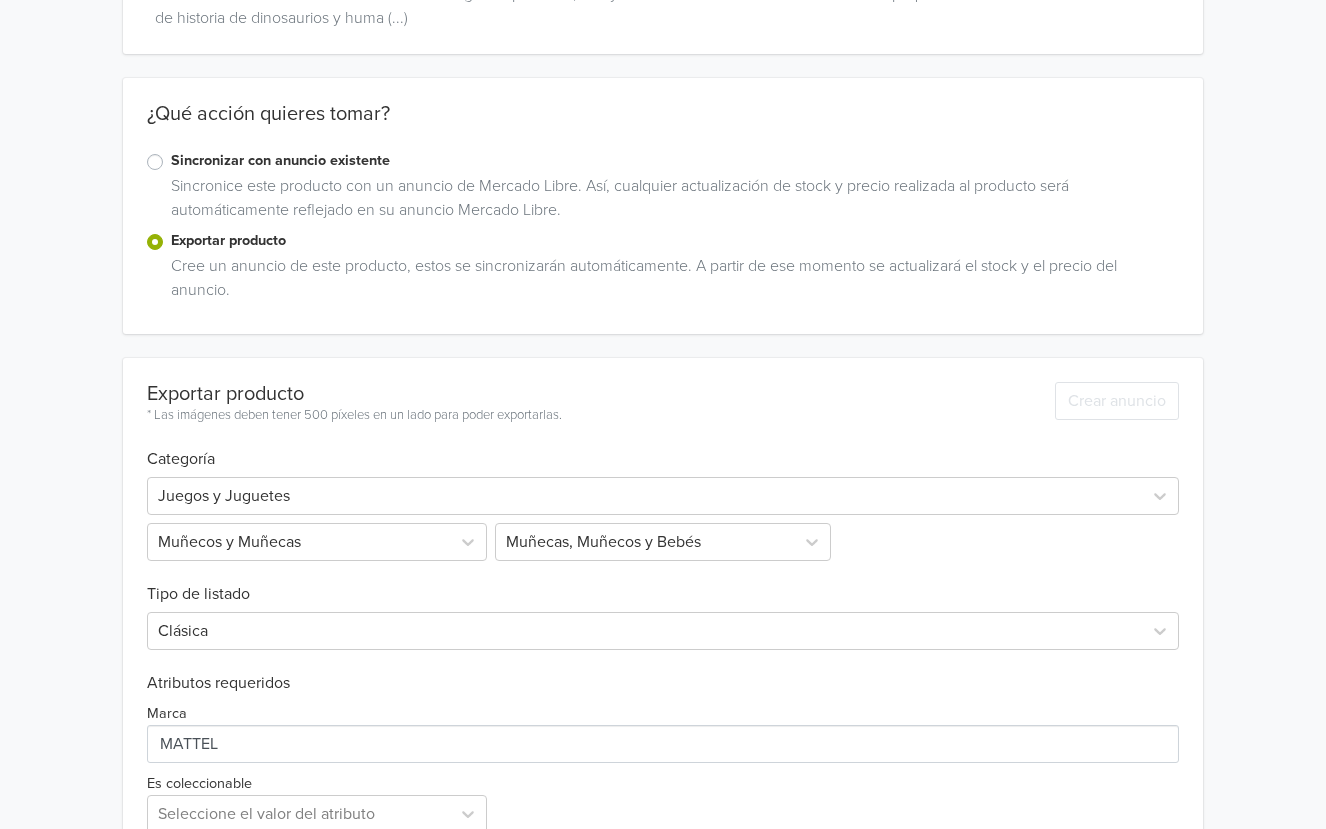 scroll, scrollTop: 436, scrollLeft: 0, axis: vertical 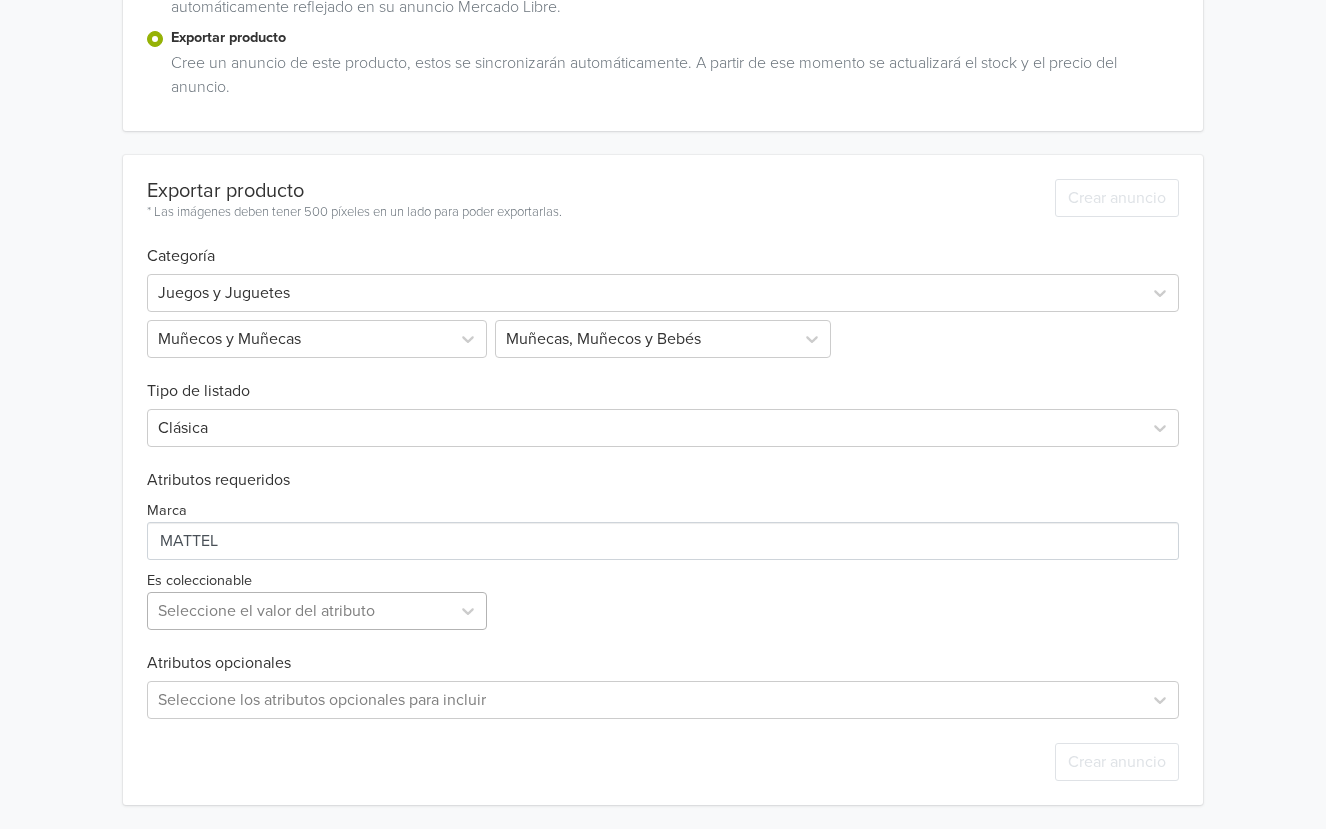 click at bounding box center (299, 611) 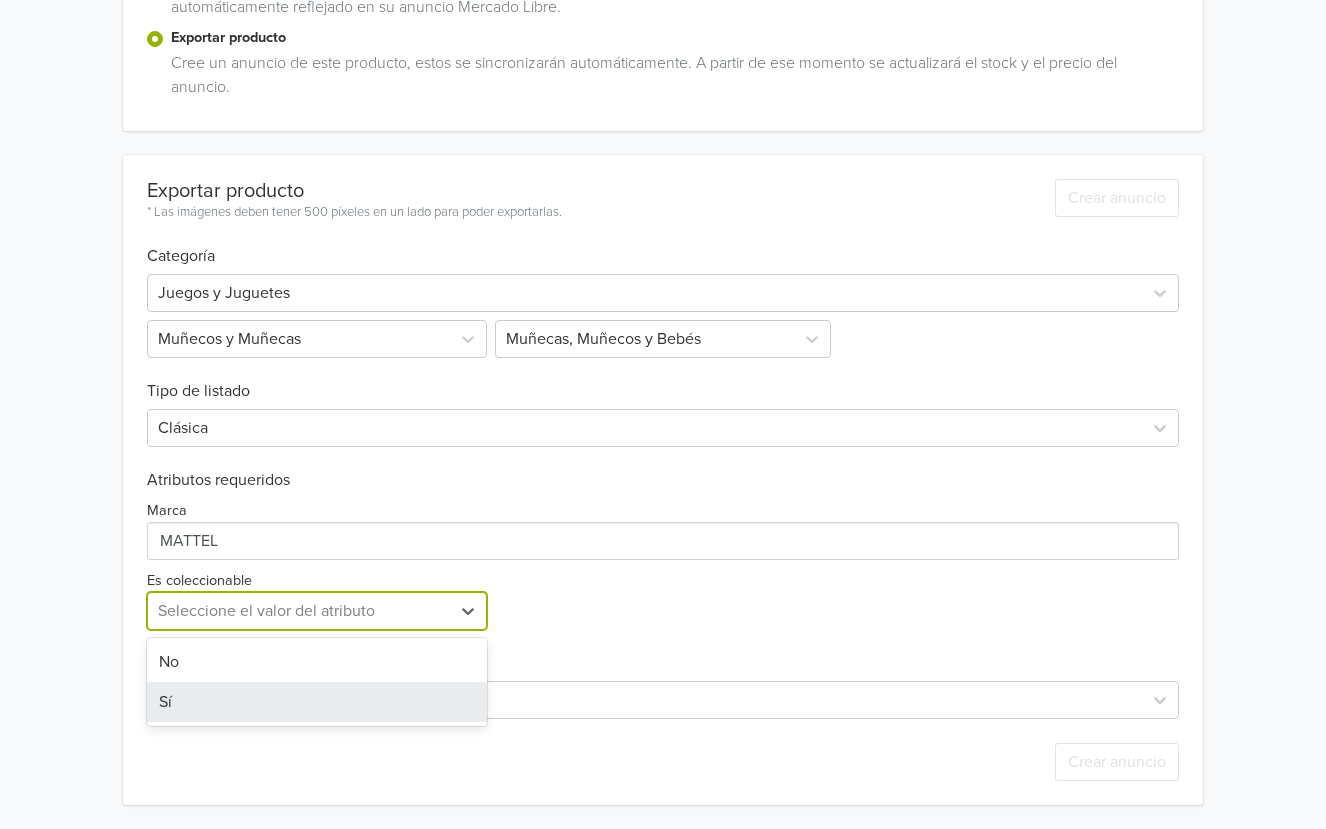 click on "Sí" at bounding box center (317, 702) 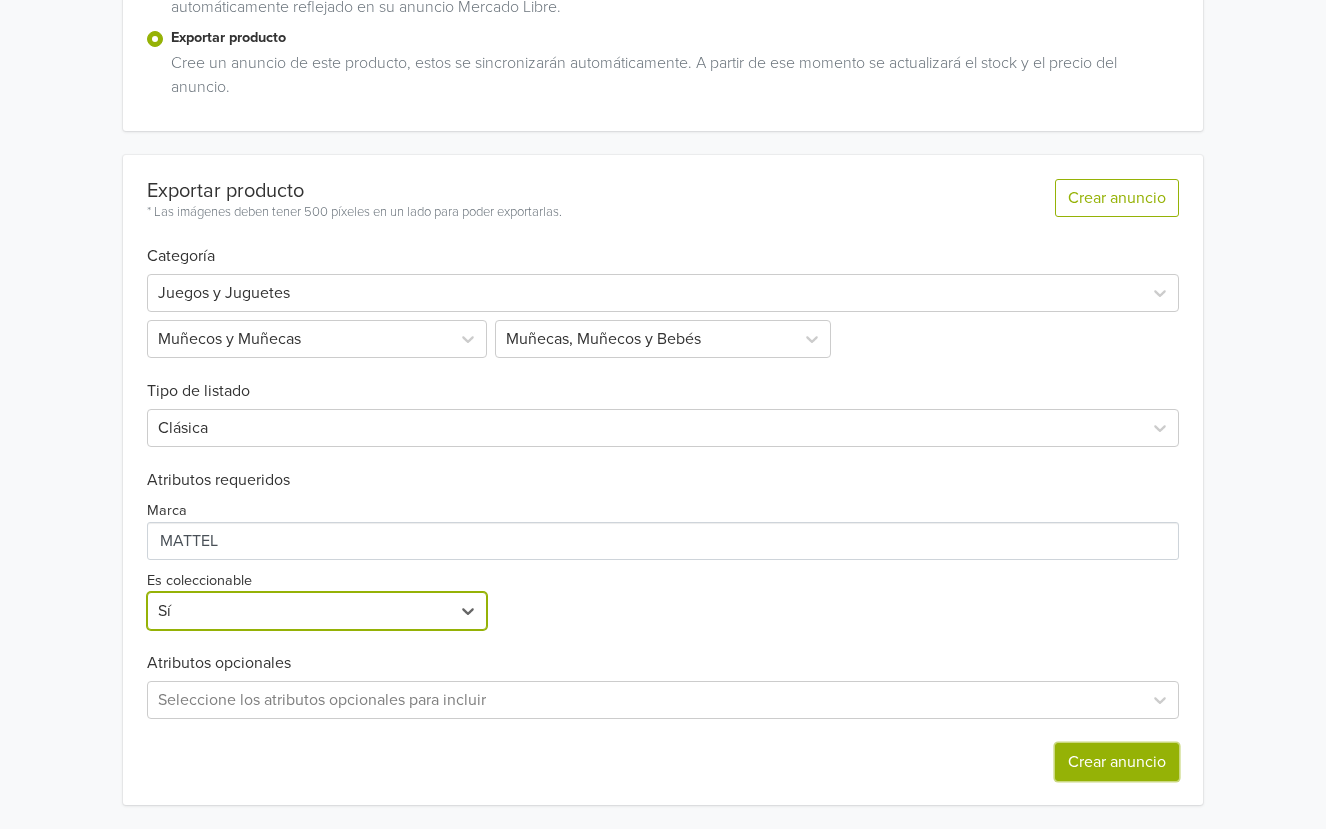 click on "Crear anuncio" at bounding box center (1117, 762) 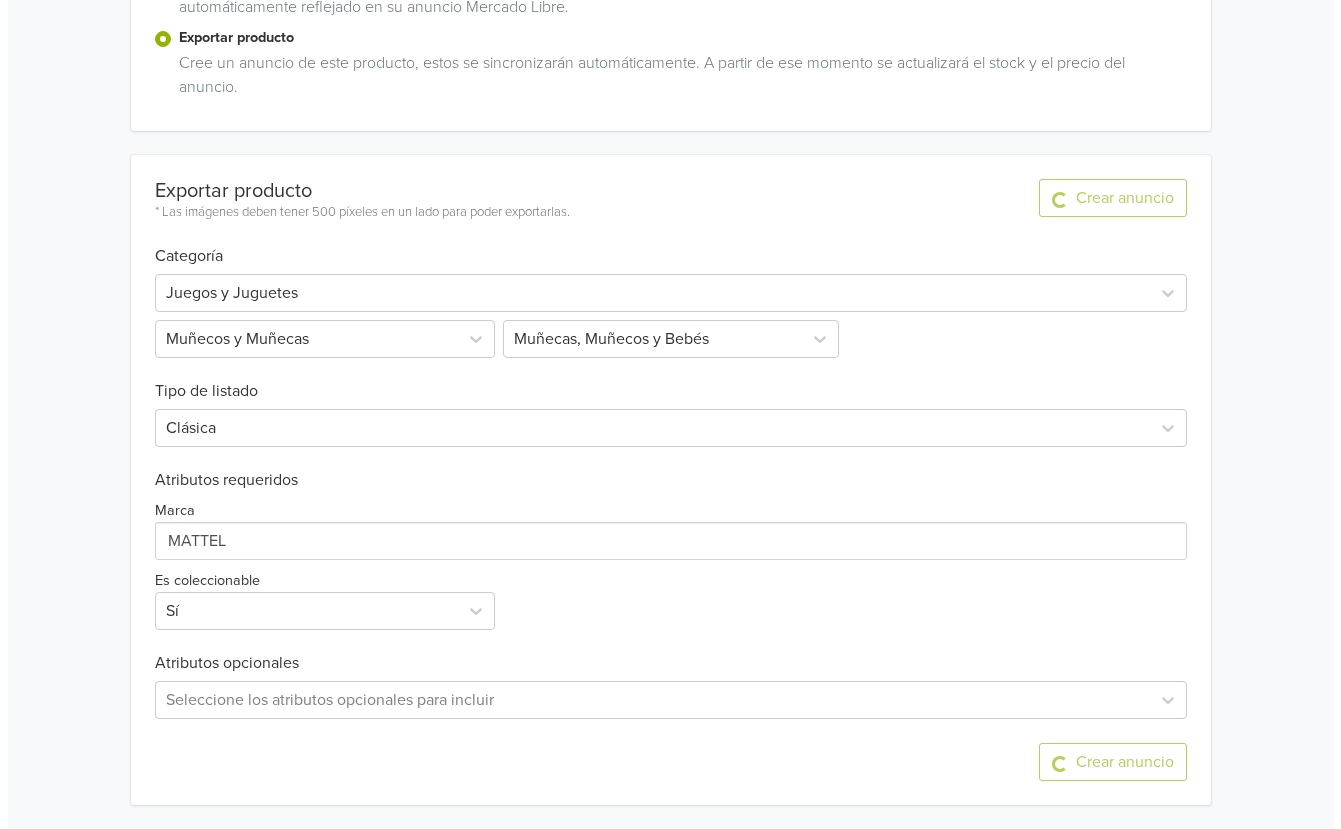 scroll, scrollTop: 0, scrollLeft: 0, axis: both 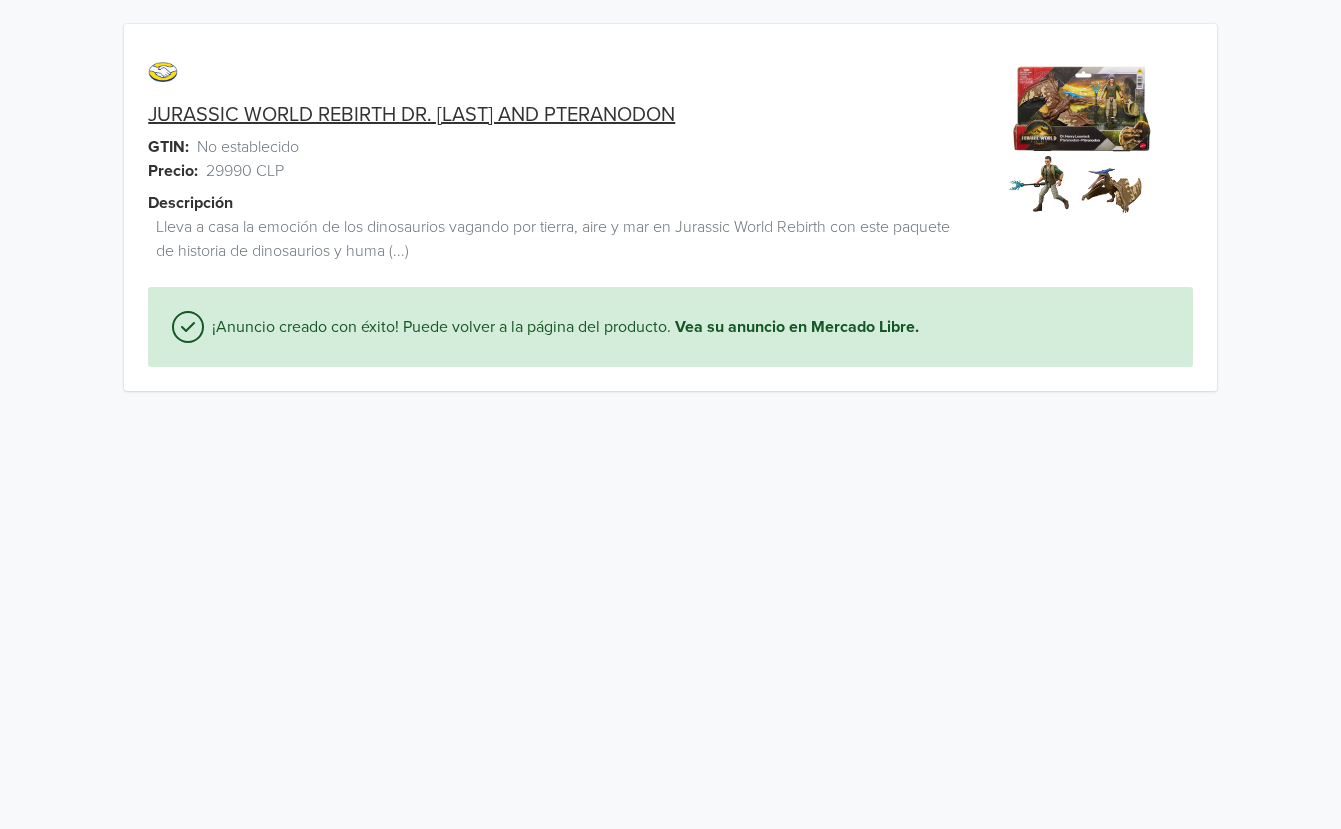 click on "JURASSIC WORLD REBIRTH DR. HENRY LOOMIS AND PTERANODON" at bounding box center [411, 115] 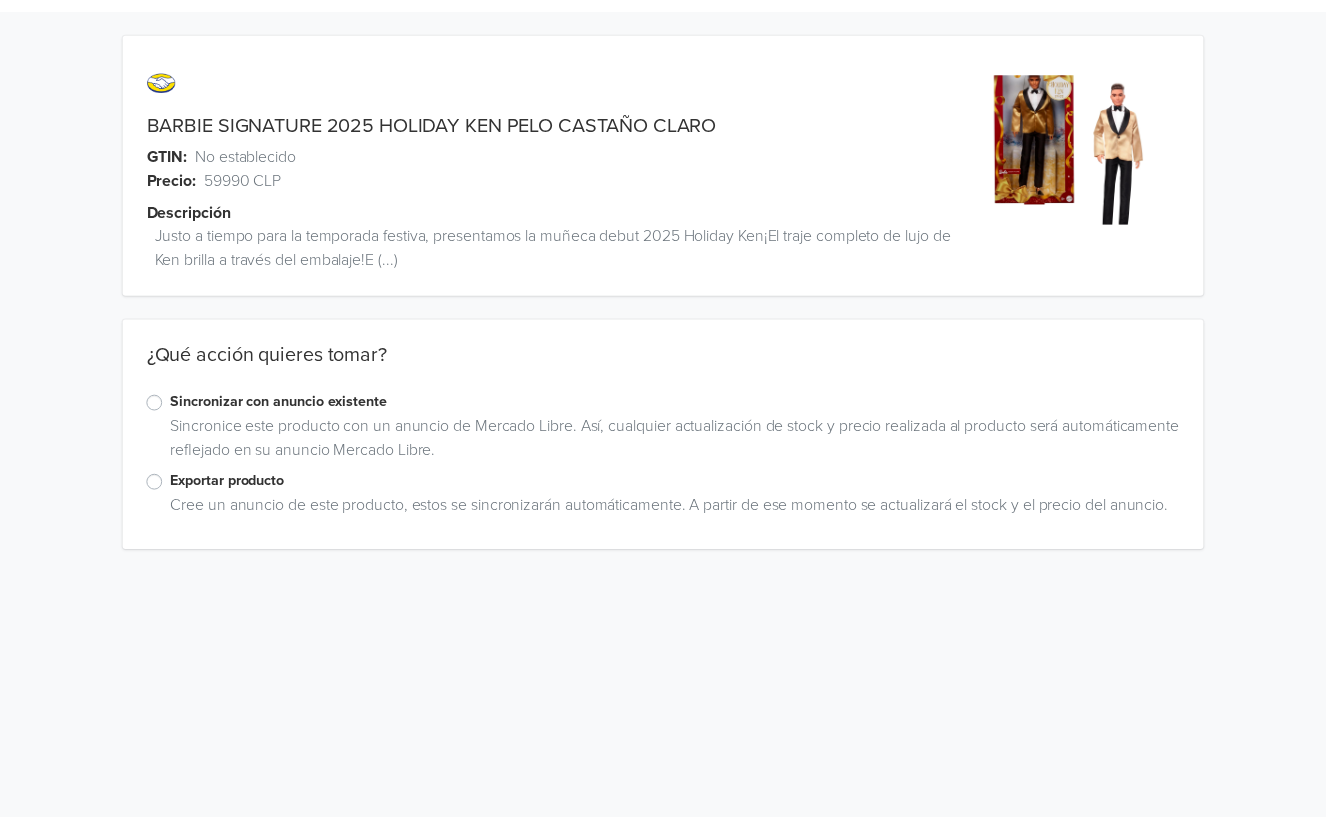 scroll, scrollTop: 0, scrollLeft: 0, axis: both 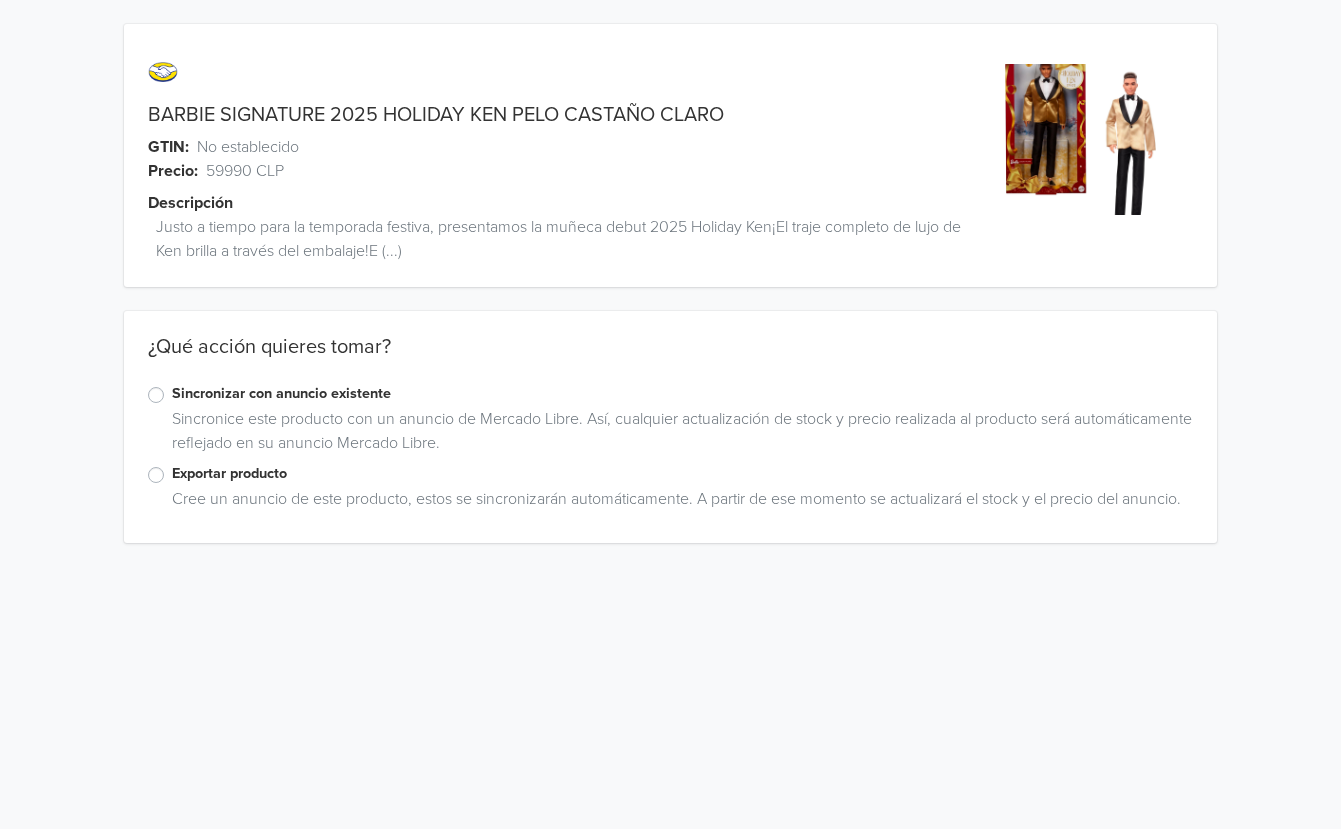 click on "Exportar producto" at bounding box center (682, 474) 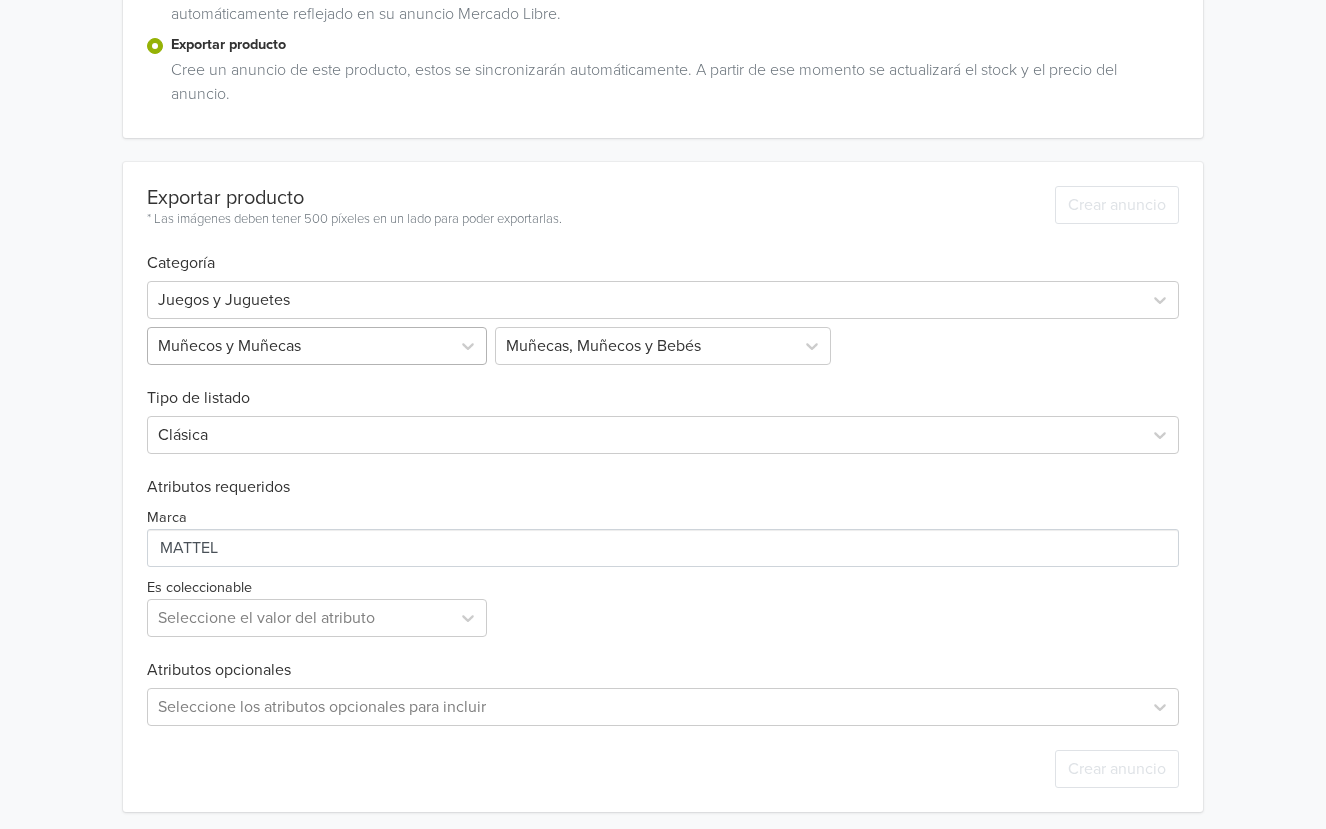 scroll, scrollTop: 436, scrollLeft: 0, axis: vertical 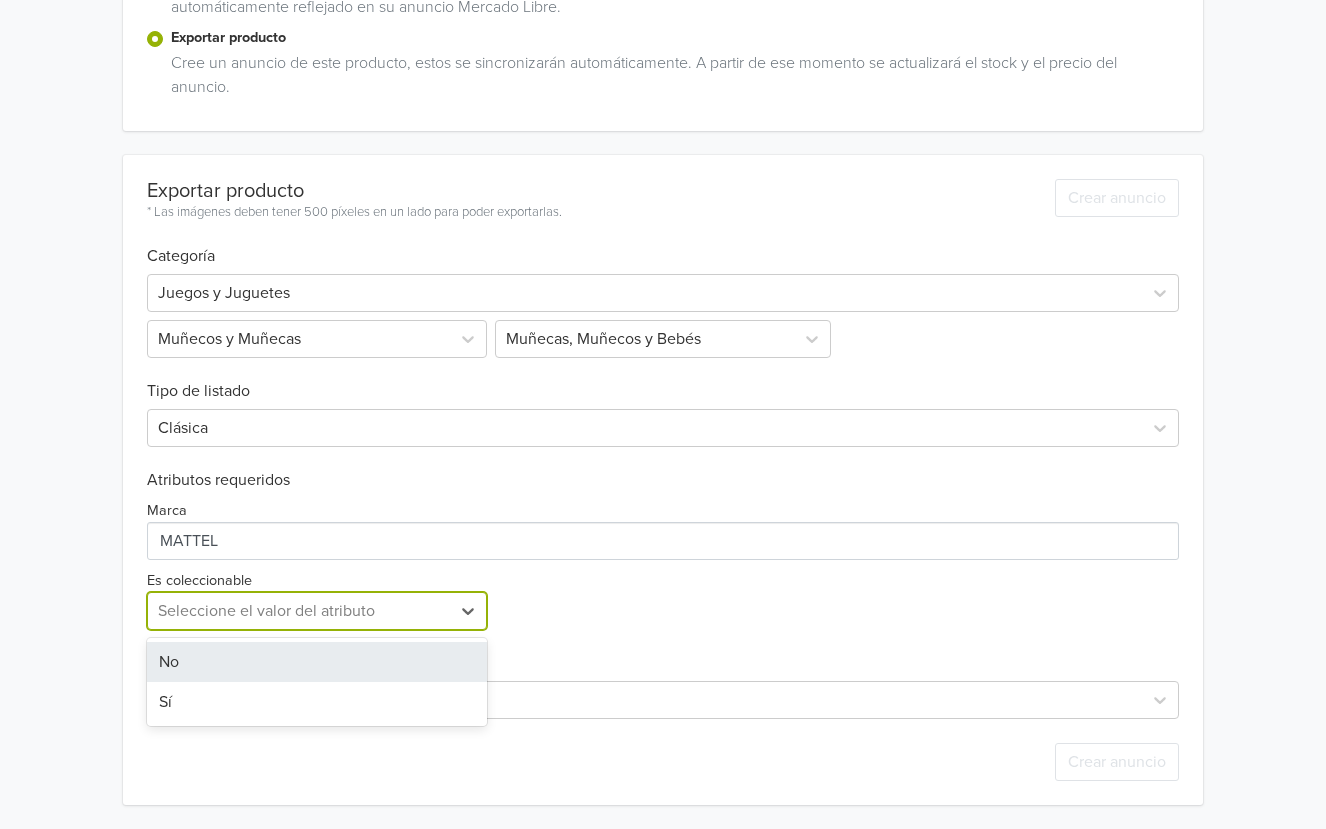 click at bounding box center [299, 611] 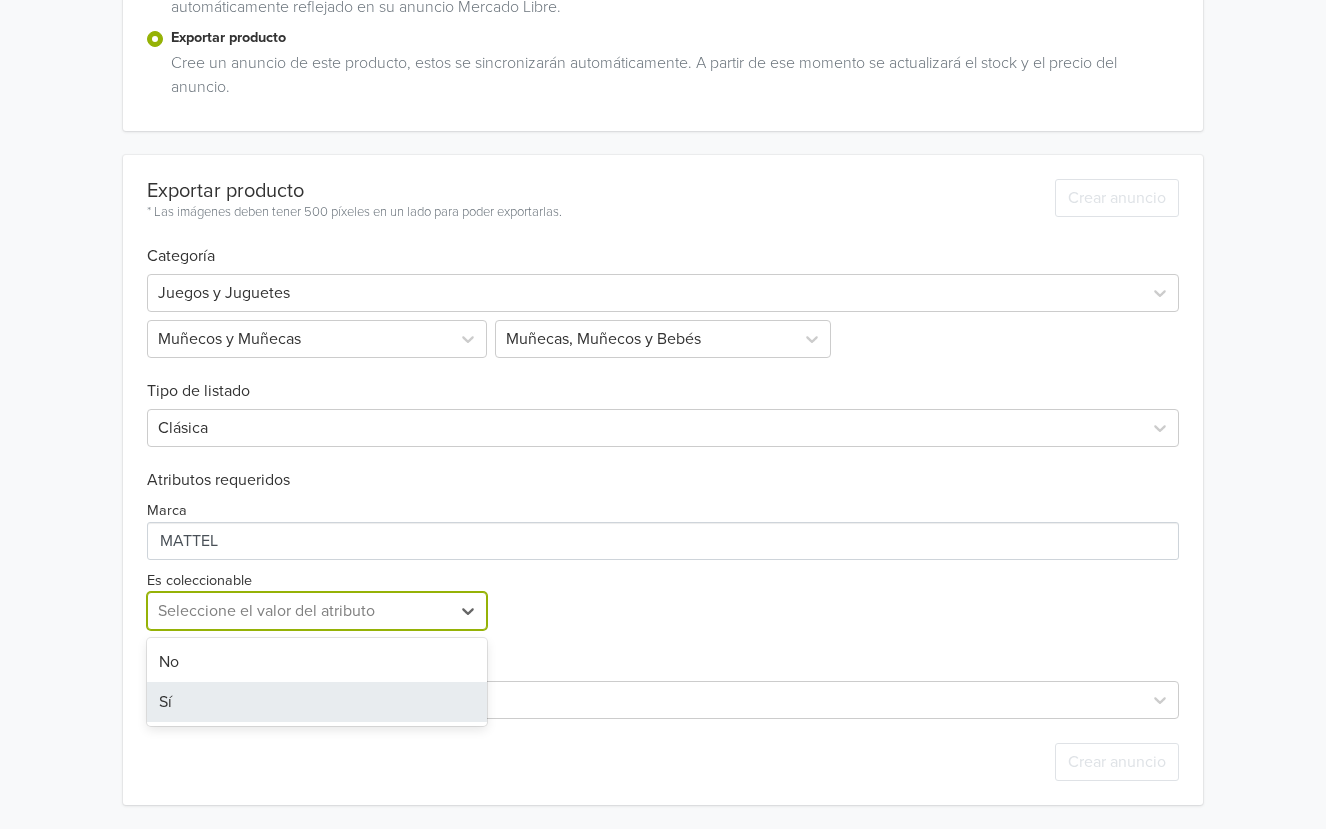 click on "Sí" at bounding box center (317, 702) 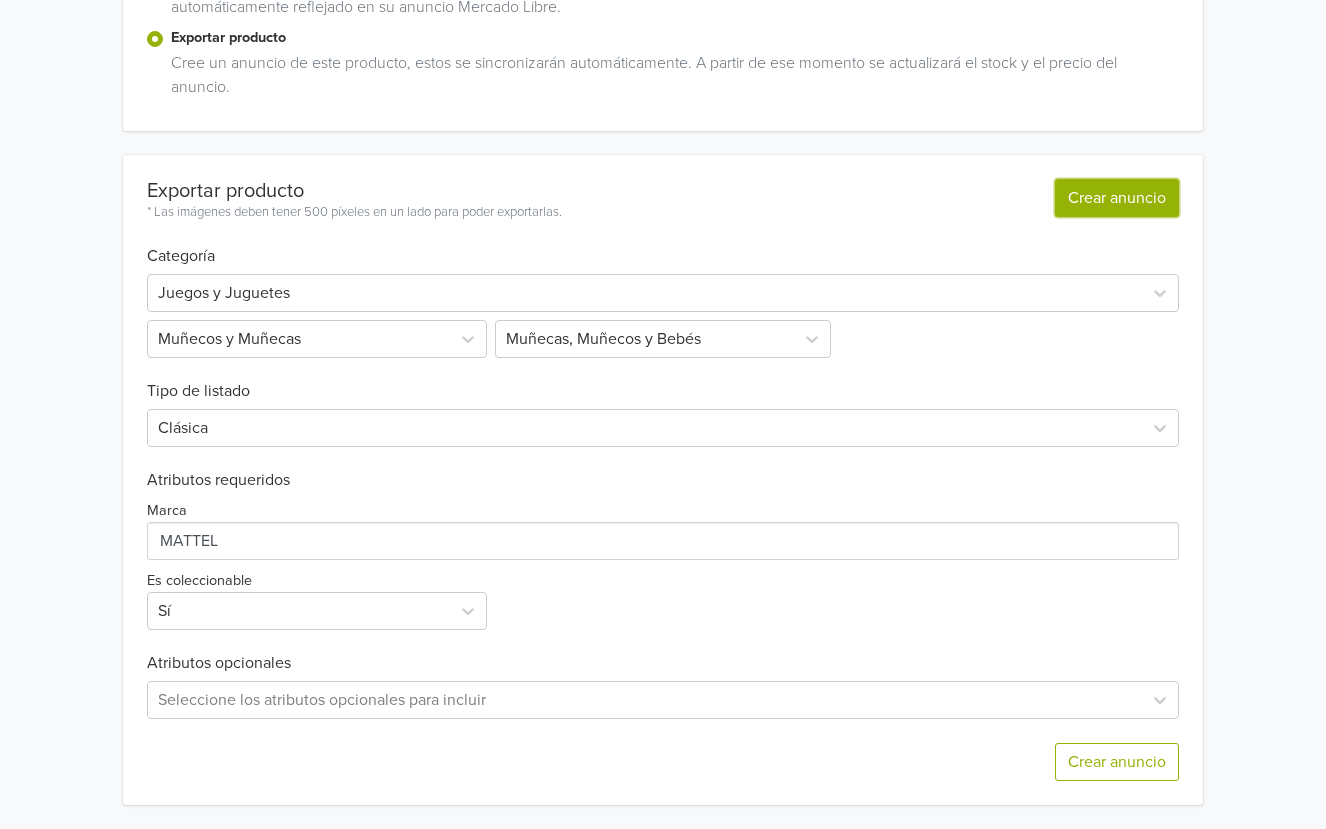 click on "Crear anuncio" at bounding box center (1117, 198) 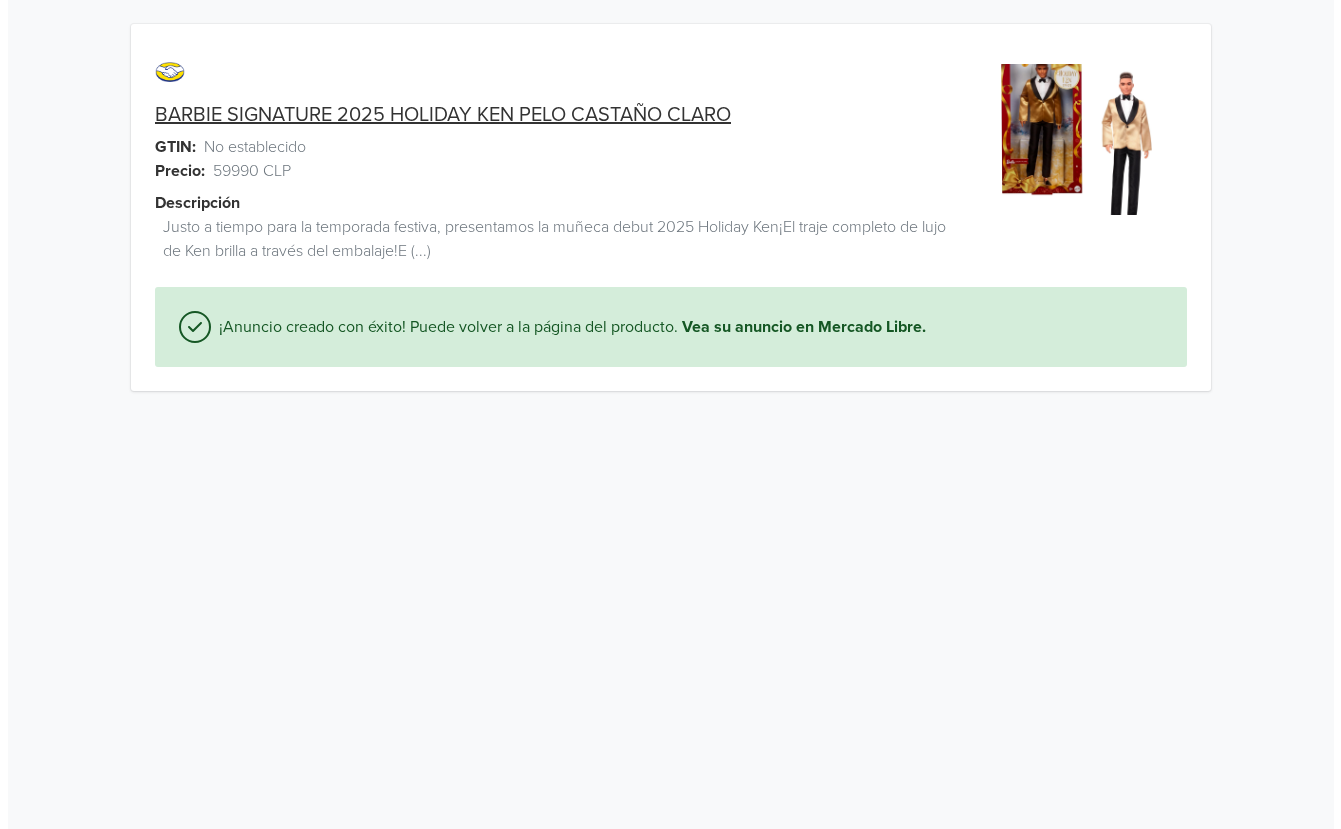 scroll, scrollTop: 0, scrollLeft: 0, axis: both 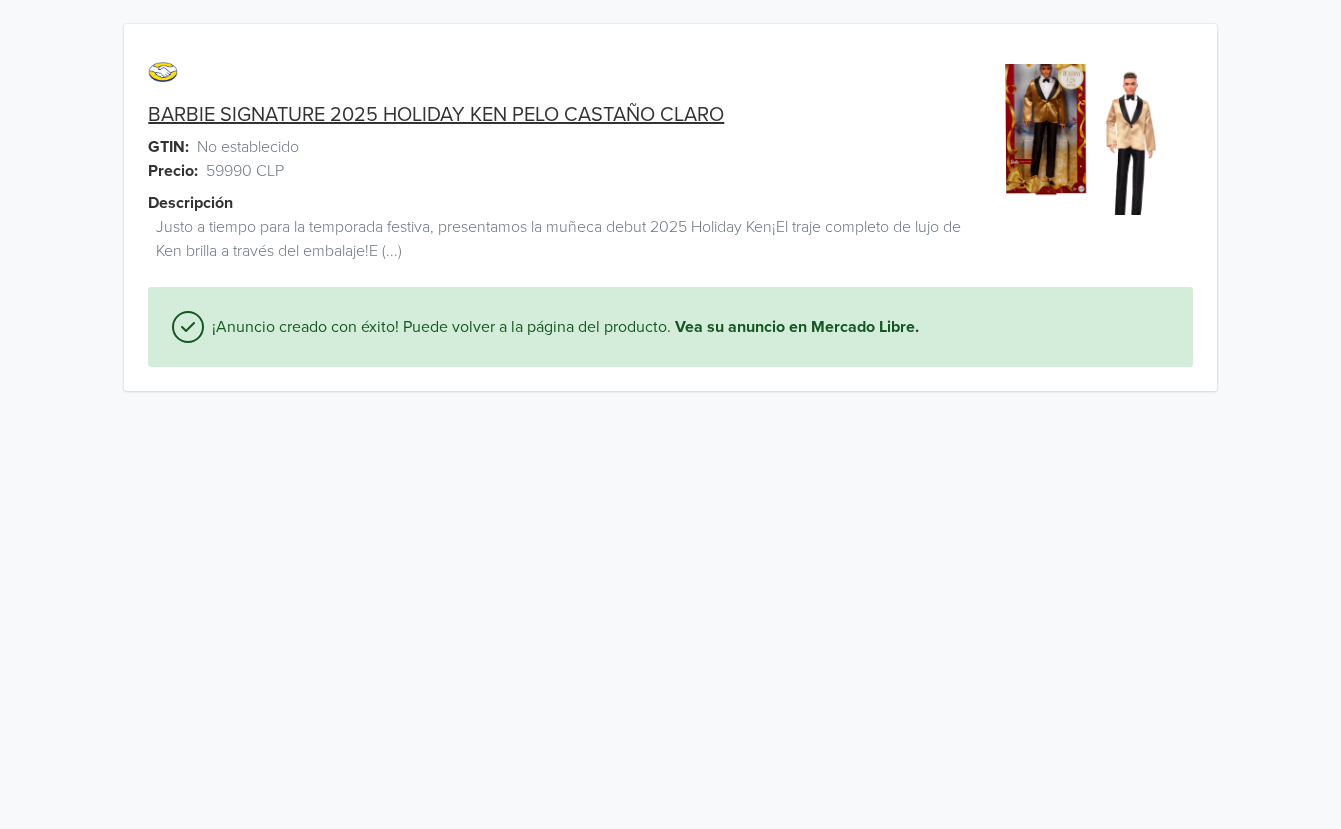 click on "BARBIE SIGNATURE 2025 HOLIDAY KEN PELO CASTAÑO CLARO" at bounding box center (436, 115) 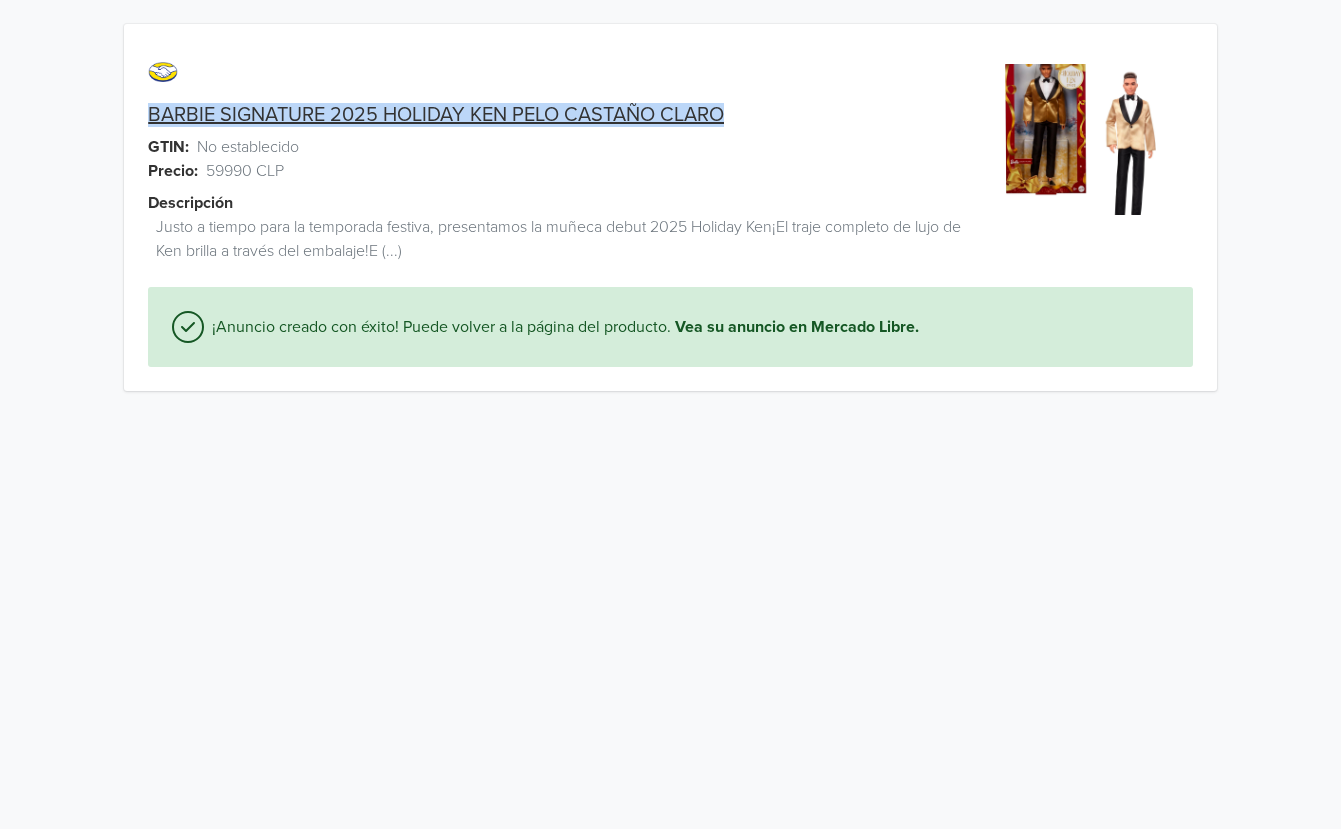 drag, startPoint x: 133, startPoint y: 110, endPoint x: 702, endPoint y: 111, distance: 569.00085 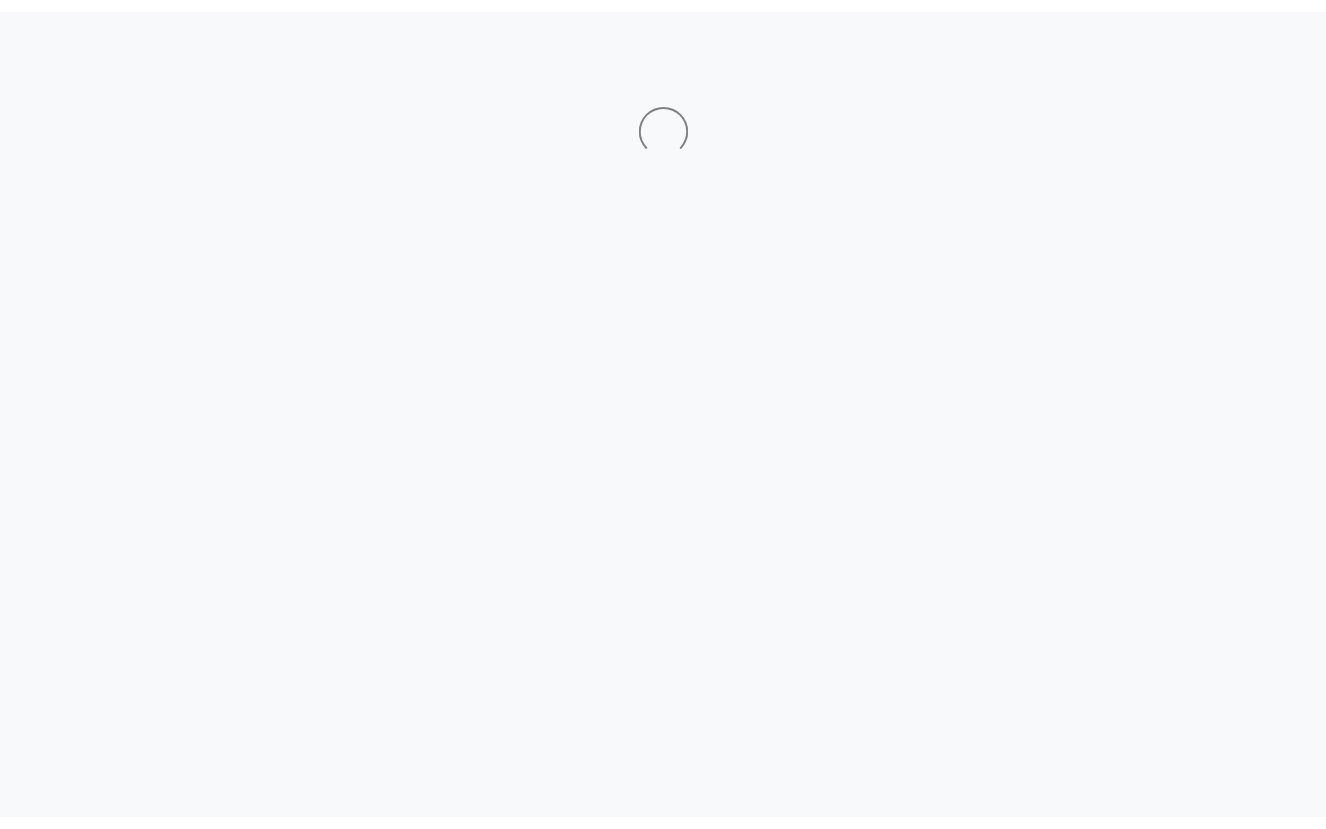 scroll, scrollTop: 0, scrollLeft: 0, axis: both 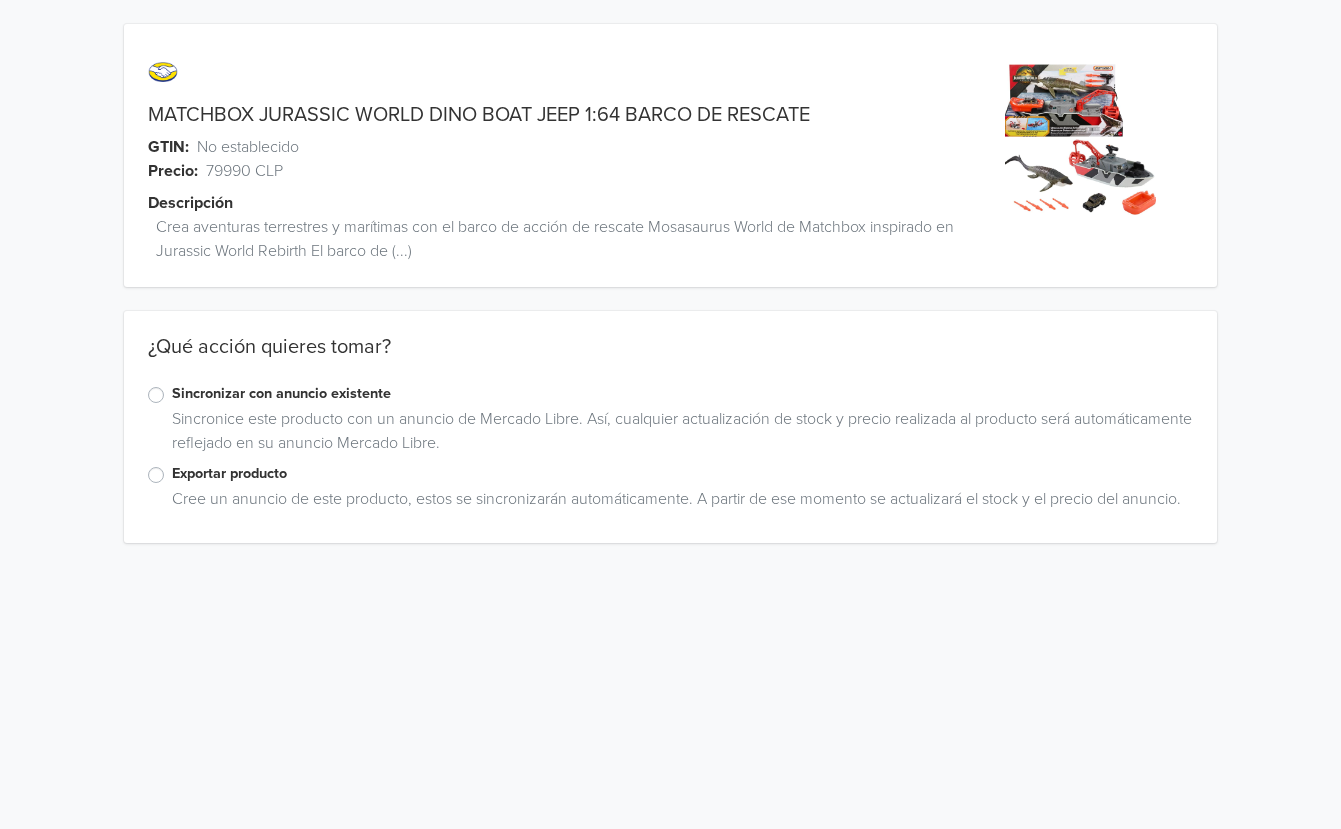 click on "Exportar producto" at bounding box center [682, 474] 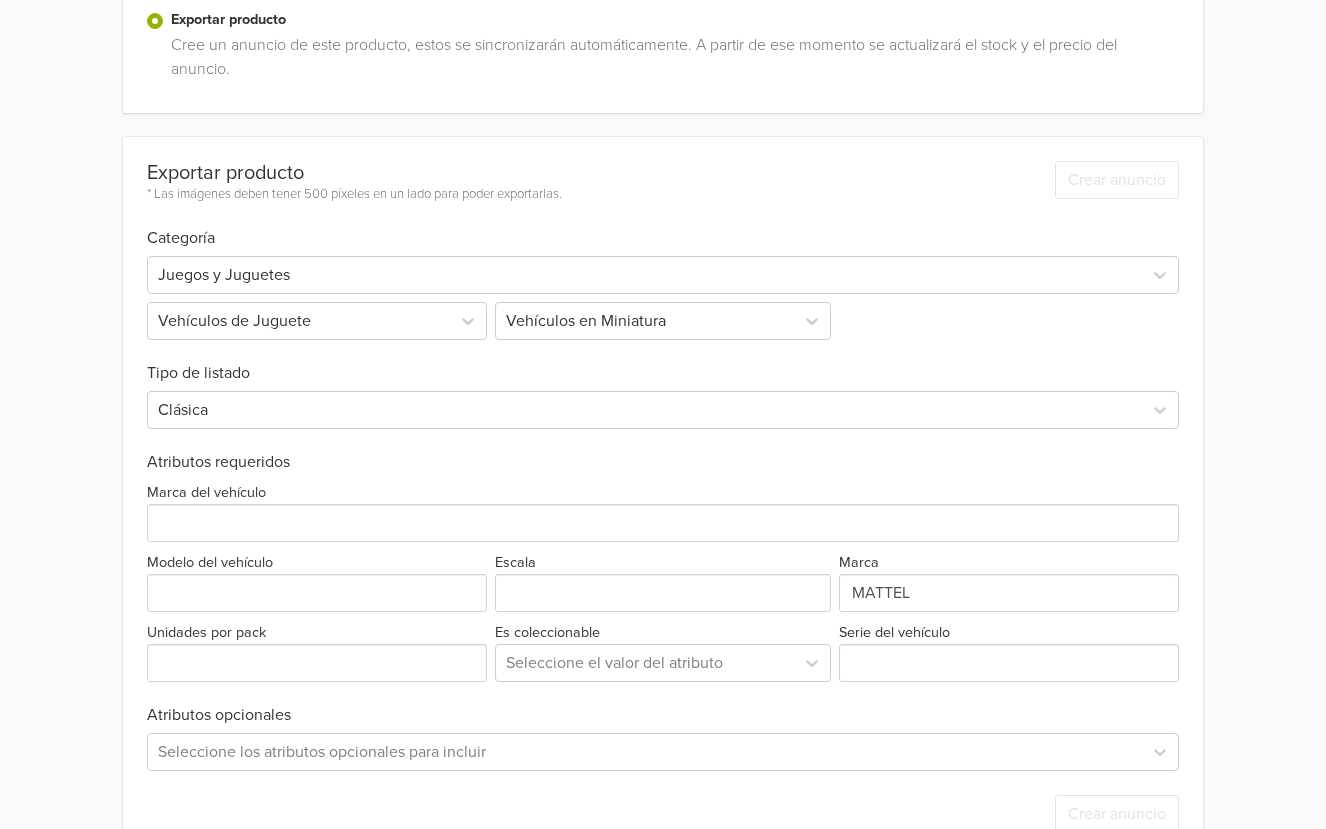 scroll, scrollTop: 458, scrollLeft: 0, axis: vertical 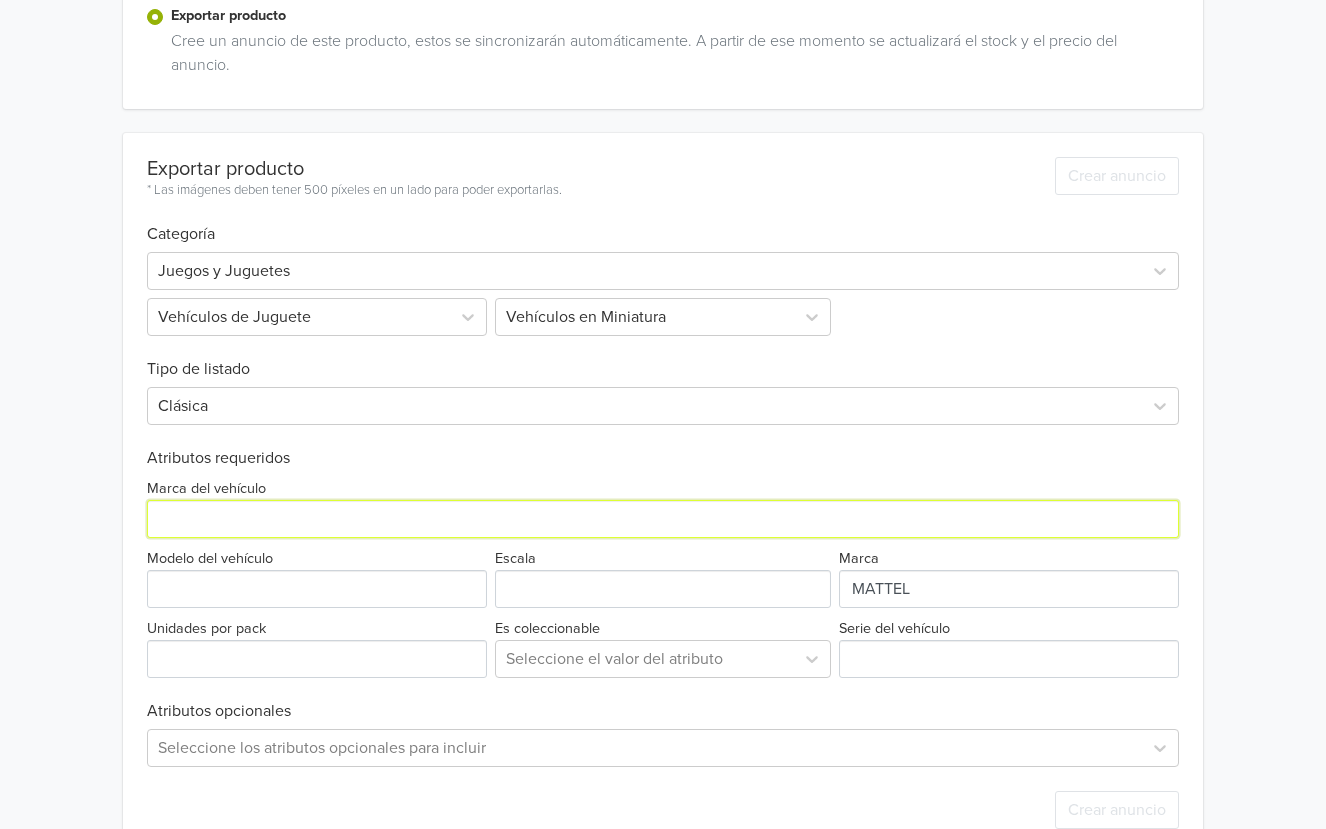click on "Marca del vehículo" at bounding box center [663, 519] 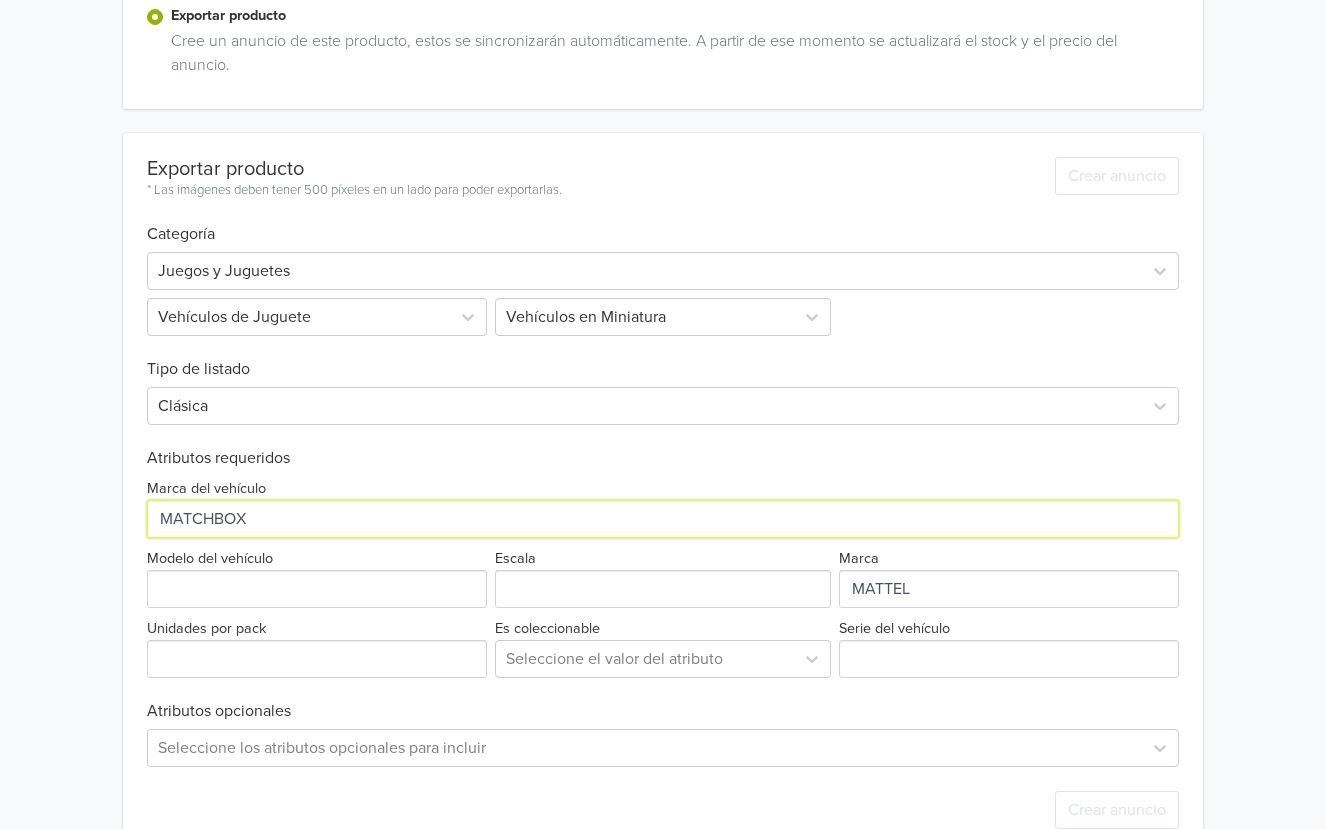 type on "MATCHBOX" 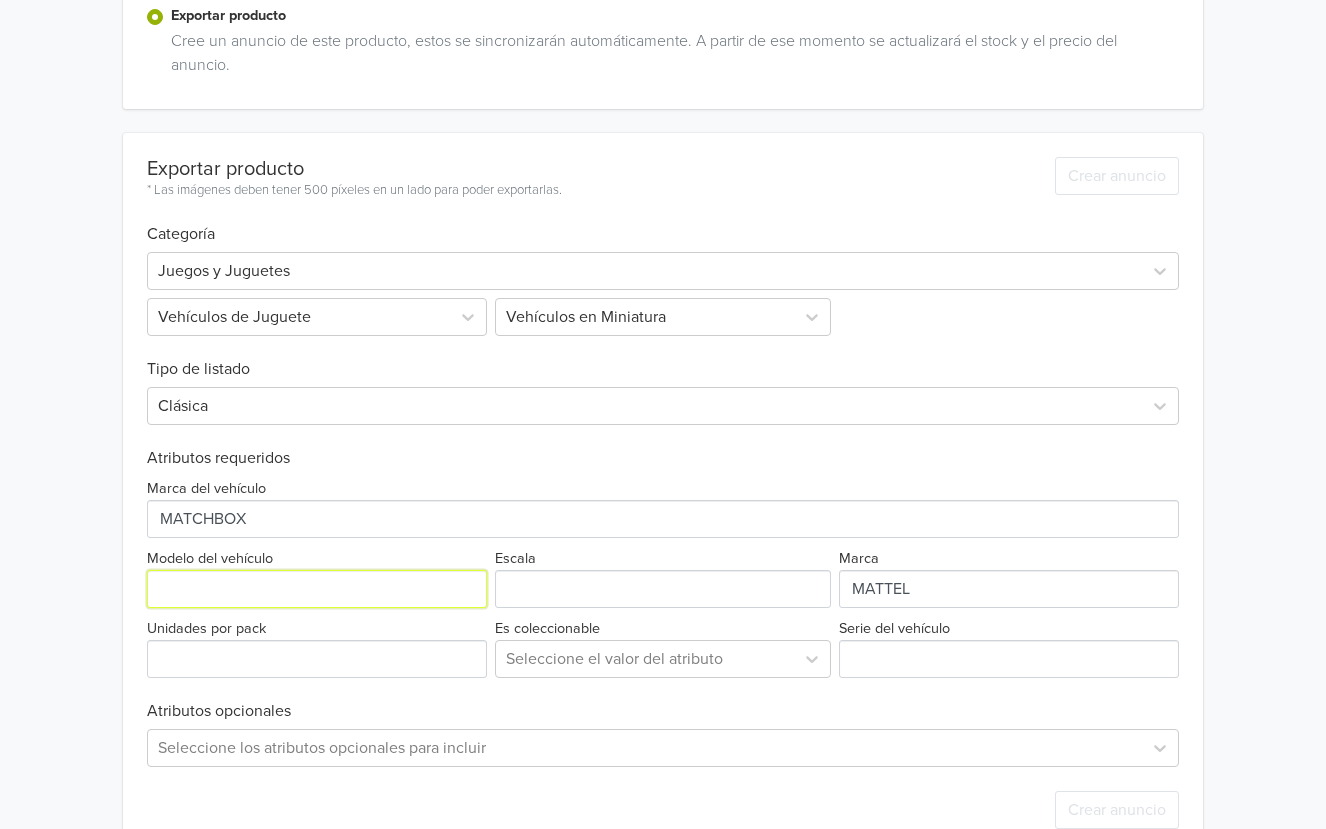 click on "Modelo del vehículo" at bounding box center [317, 589] 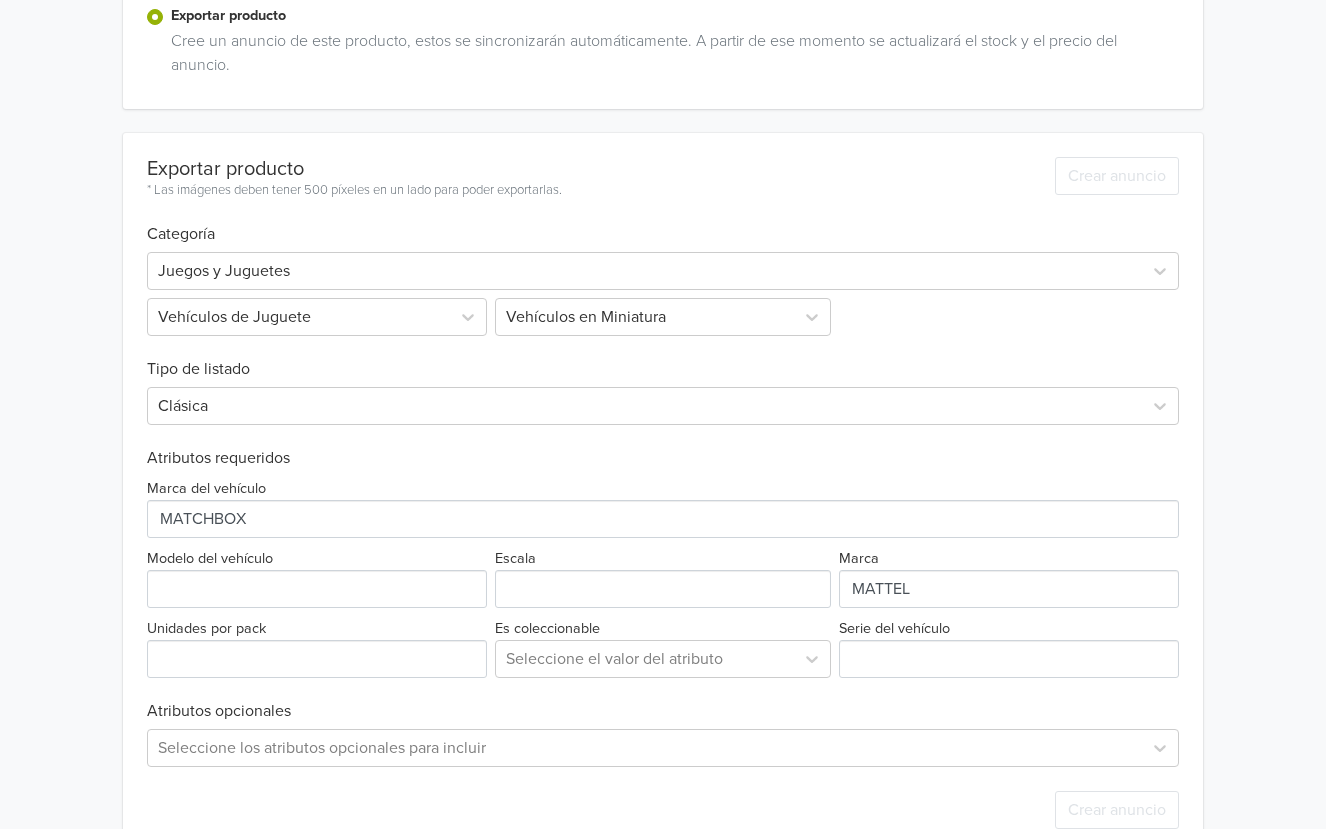 click on "Exportar producto * Las imágenes deben tener 500 píxeles en un lado para poder exportarlas. Crear anuncio Categoría Juegos y Juguetes Vehículos de Juguete Vehículos en Miniatura Tipo de listado Clásica Atributos requeridos Marca del vehículo Modelo del vehículo Escala Marca Unidades por pack Es coleccionable Seleccione el valor del atributo Serie del vehículo Atributos opcionales Seleccione los atributos opcionales para incluir Crear anuncio" at bounding box center [663, 493] 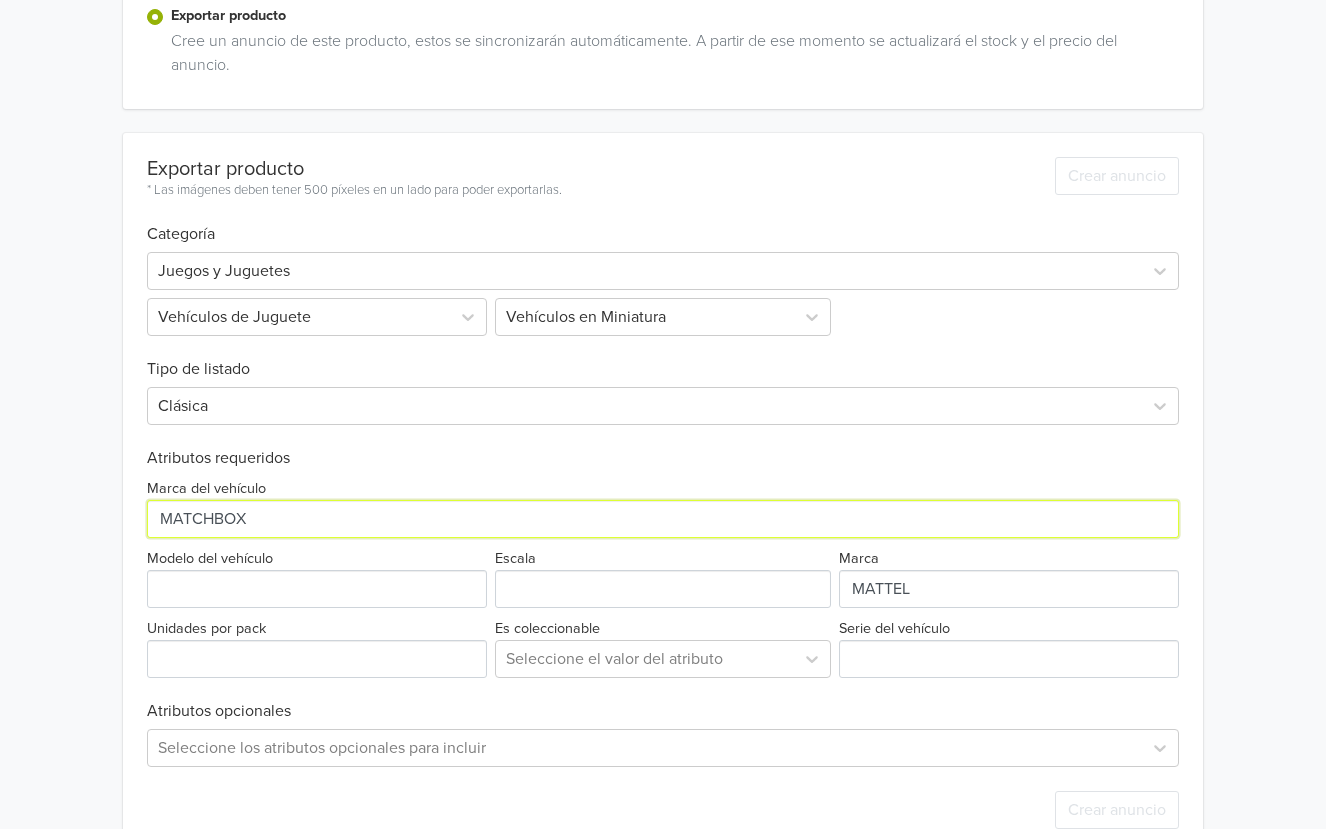 drag, startPoint x: 267, startPoint y: 518, endPoint x: 141, endPoint y: 509, distance: 126.32102 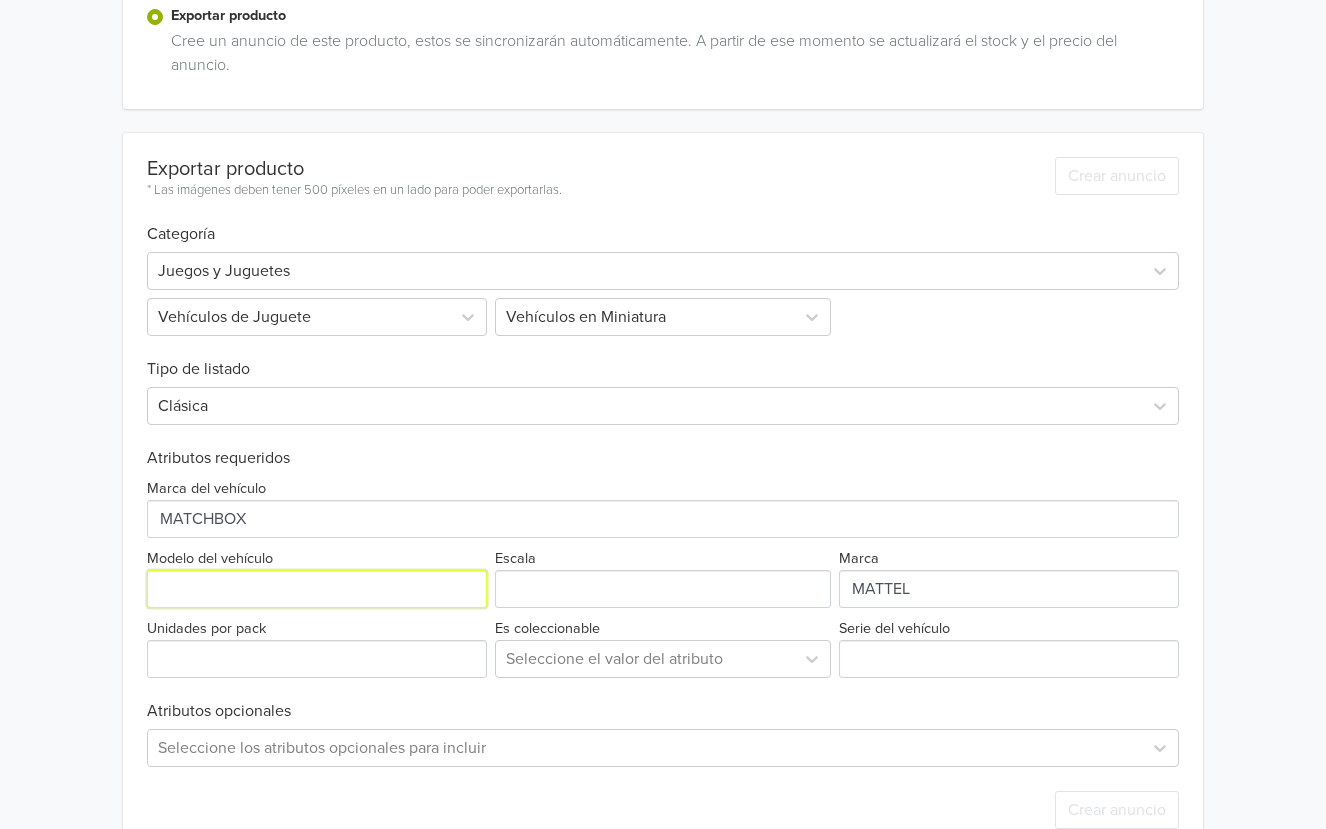 click on "Modelo del vehículo" at bounding box center (317, 589) 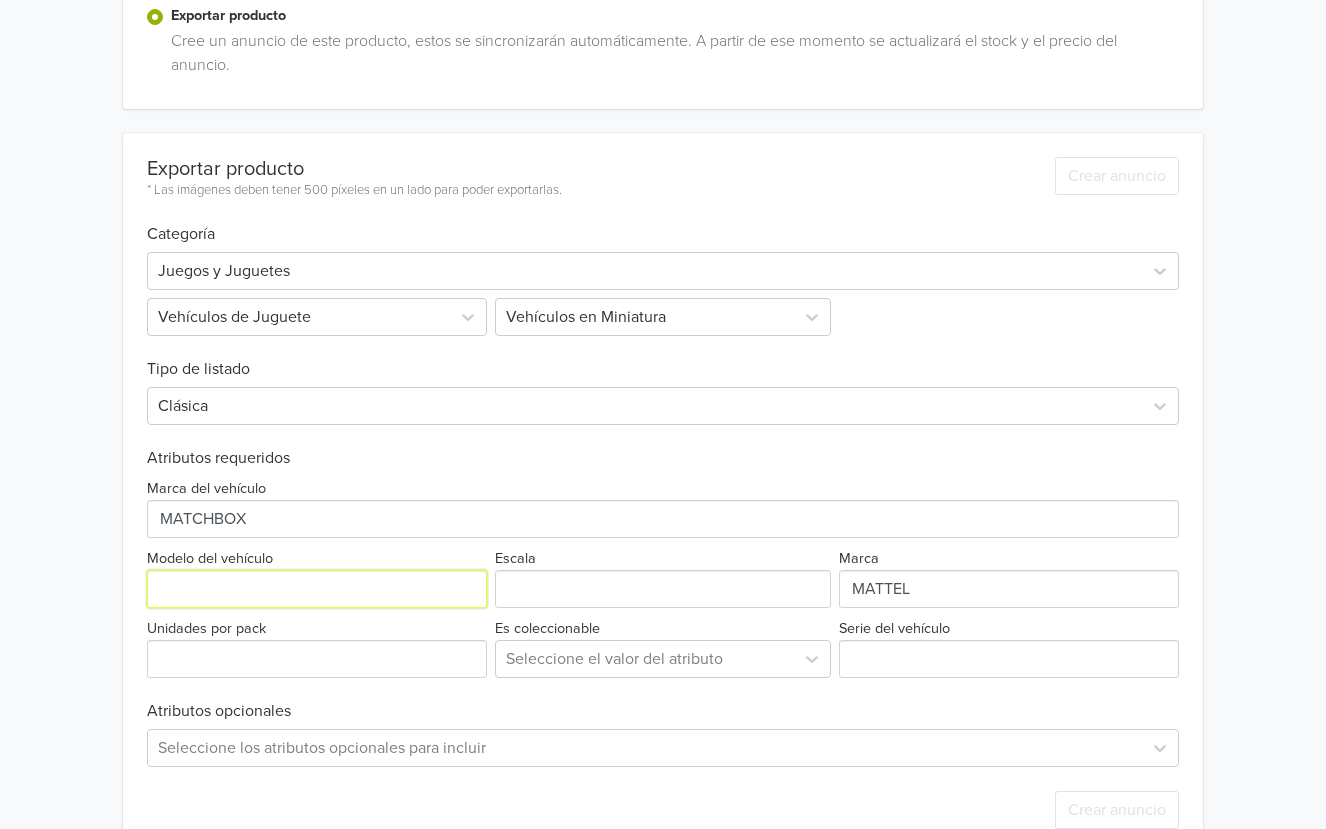 paste on "MATCHBOX" 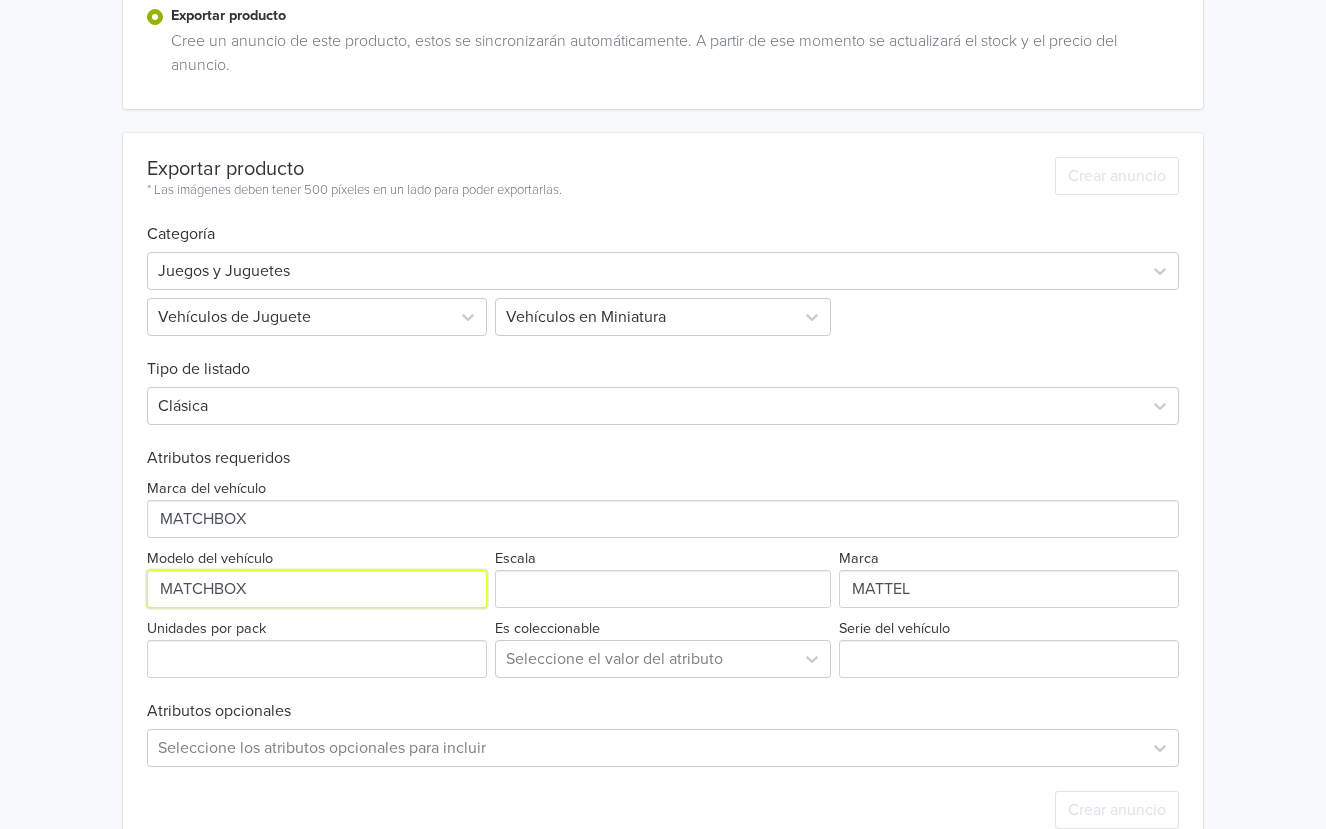 type on "MATCHBOX" 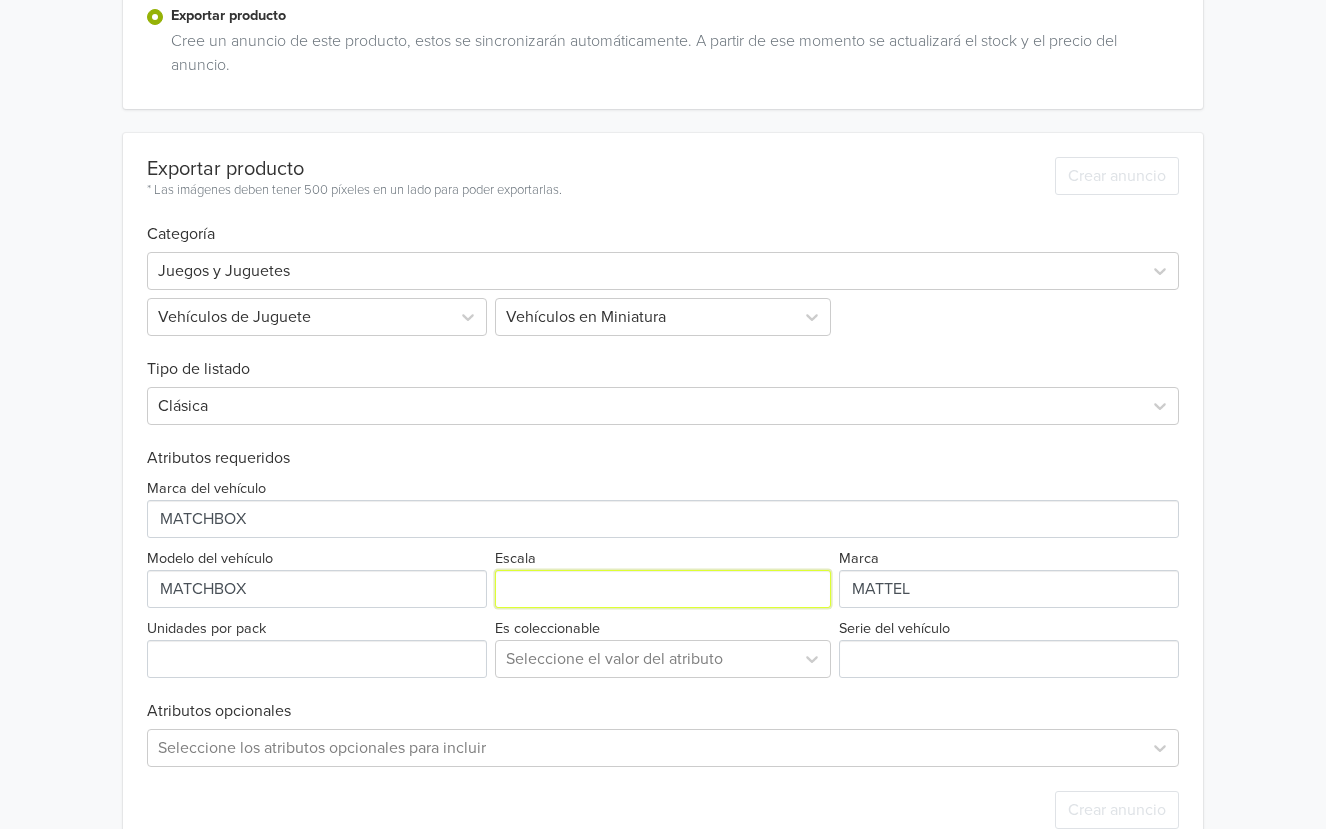 click on "Escala" at bounding box center (663, 589) 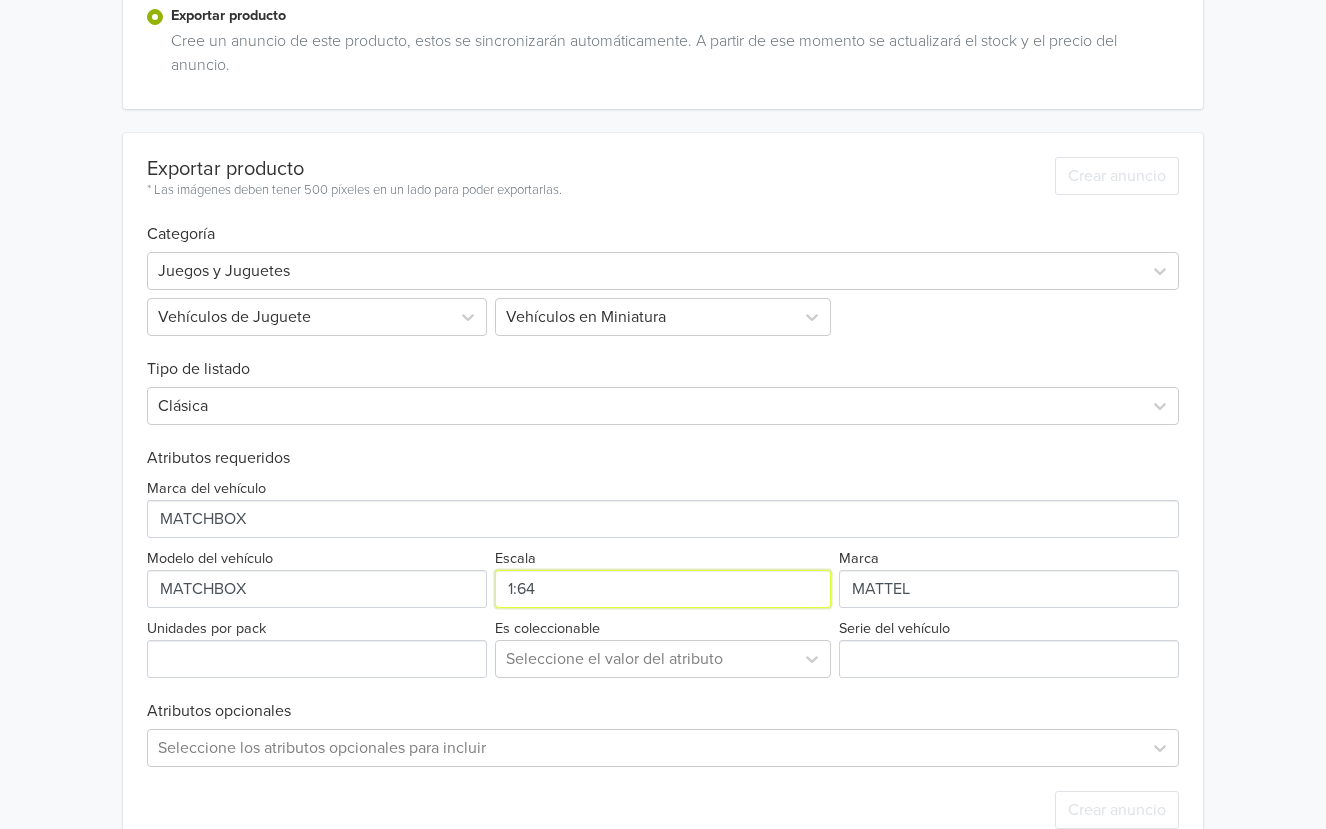 type on "1:64" 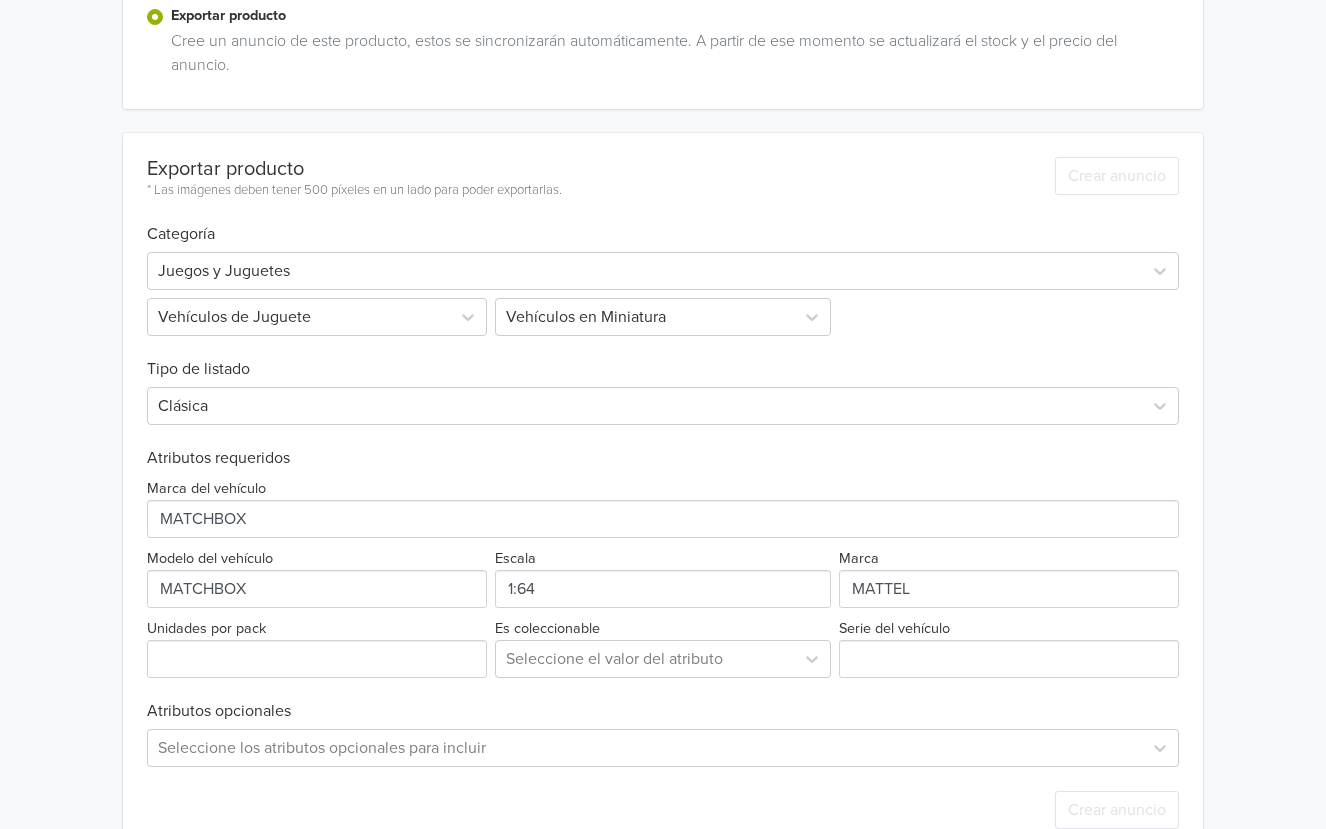 click on "Exportar producto * Las imágenes deben tener 500 píxeles en un lado para poder exportarlas. Crear anuncio Categoría Juegos y Juguetes Vehículos de Juguete Vehículos en Miniatura Tipo de listado Clásica Atributos requeridos Marca del vehículo Modelo del vehículo Escala Marca Unidades por pack Es coleccionable Seleccione el valor del atributo Serie del vehículo Atributos opcionales Seleccione los atributos opcionales para incluir Crear anuncio" at bounding box center [663, 493] 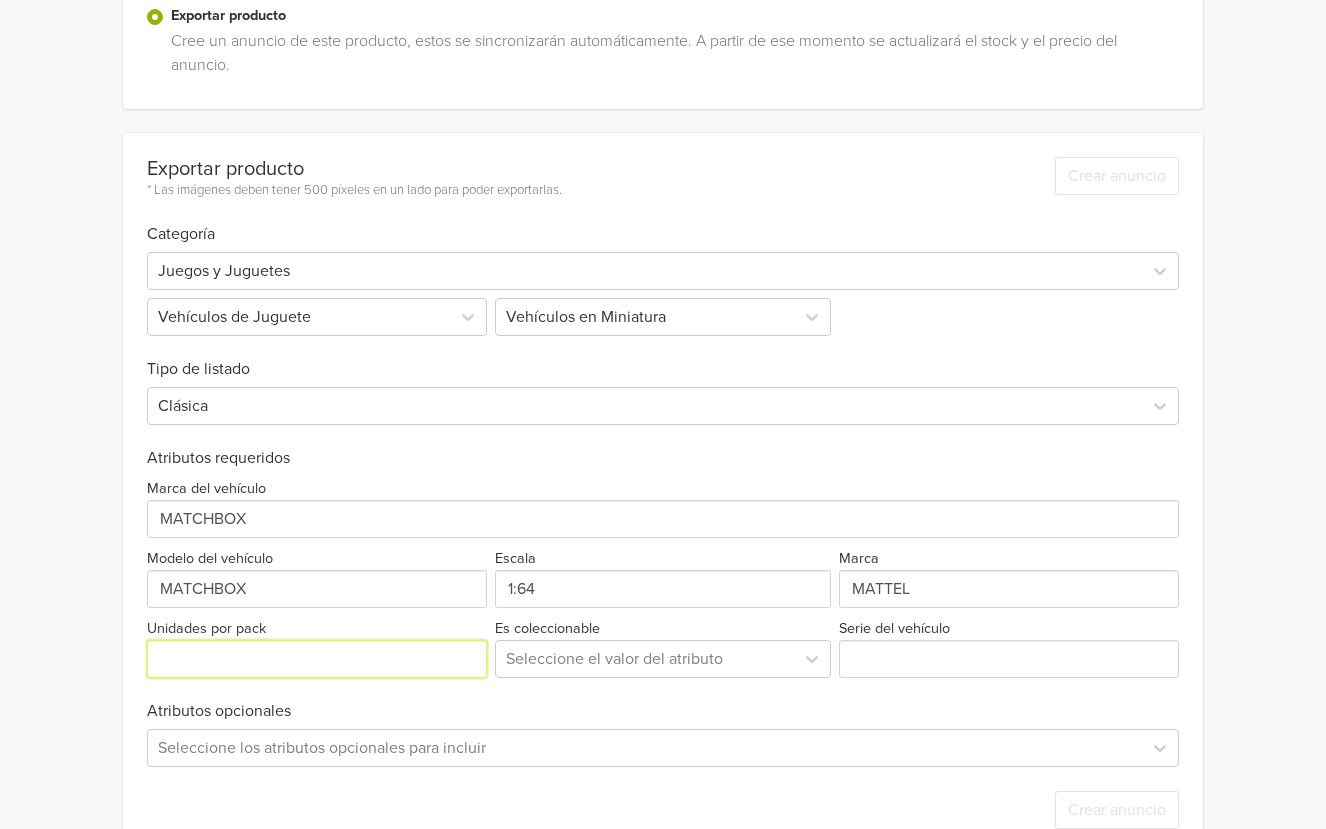 click on "Unidades por pack" at bounding box center [317, 659] 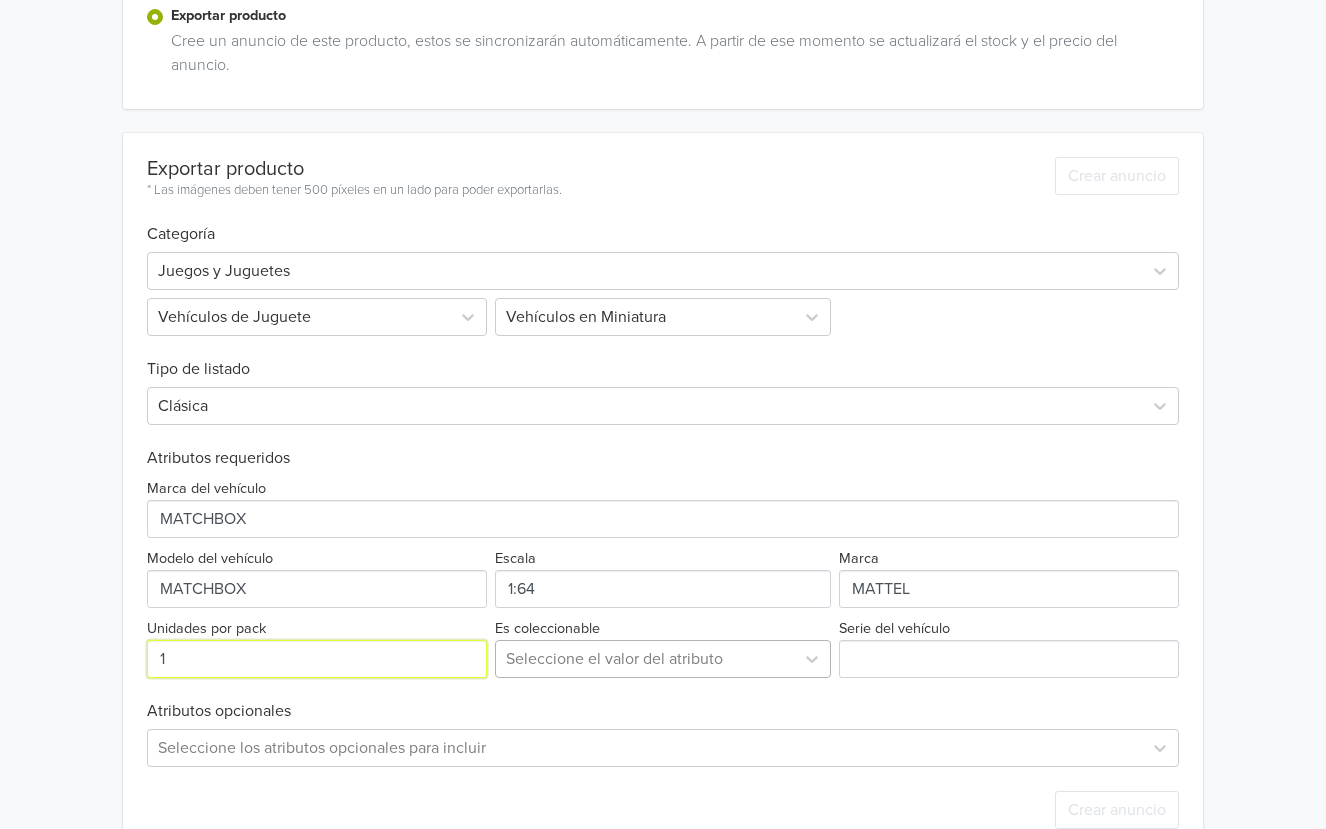 type on "1" 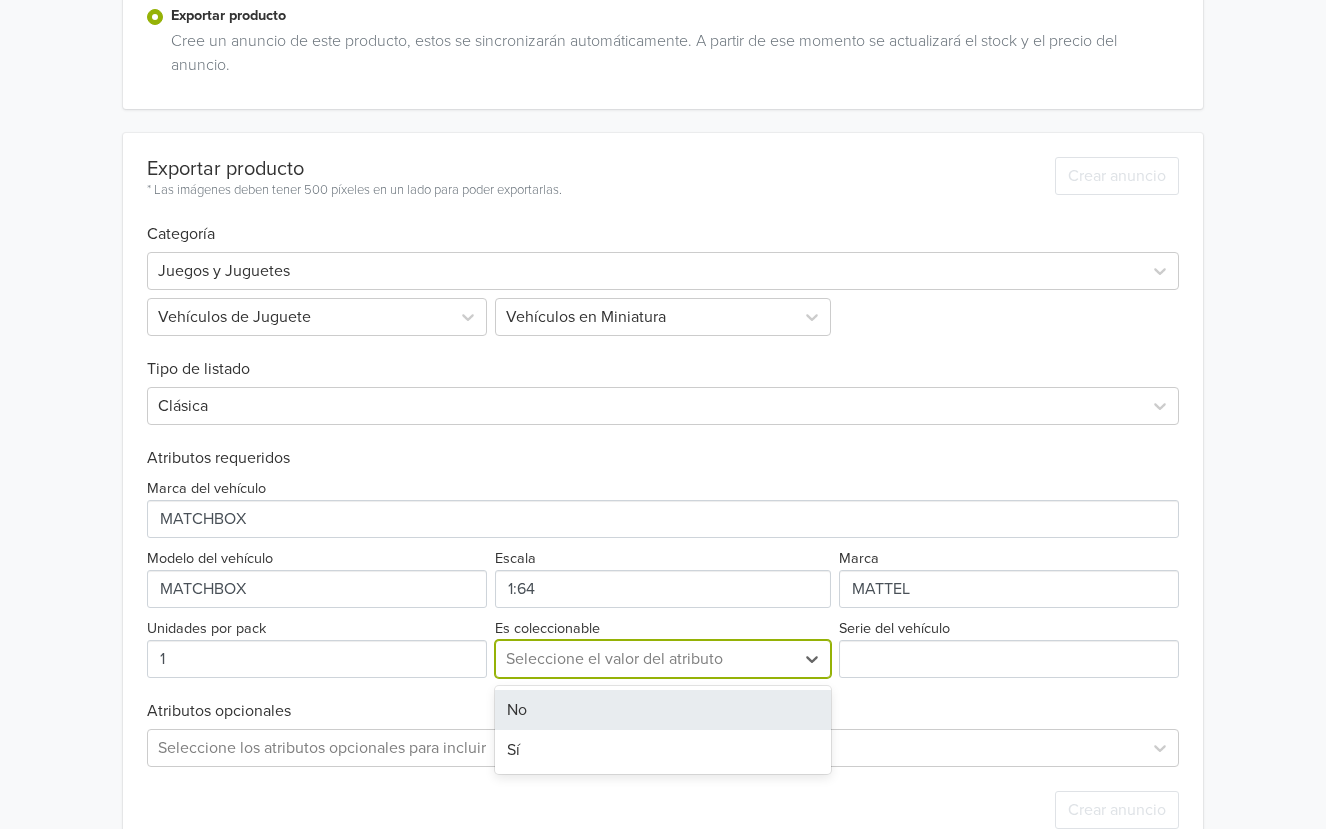 click at bounding box center [645, 659] 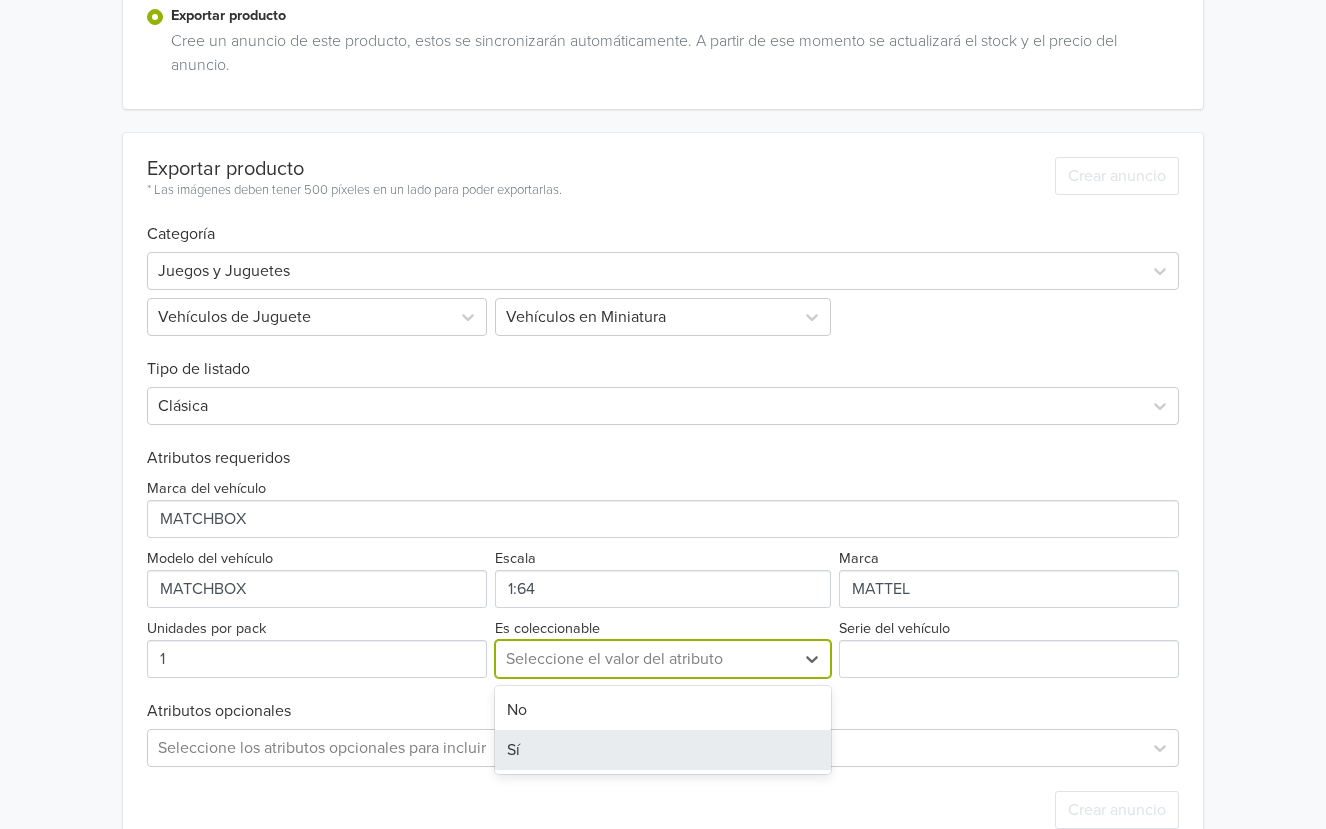 click on "Sí" at bounding box center (663, 750) 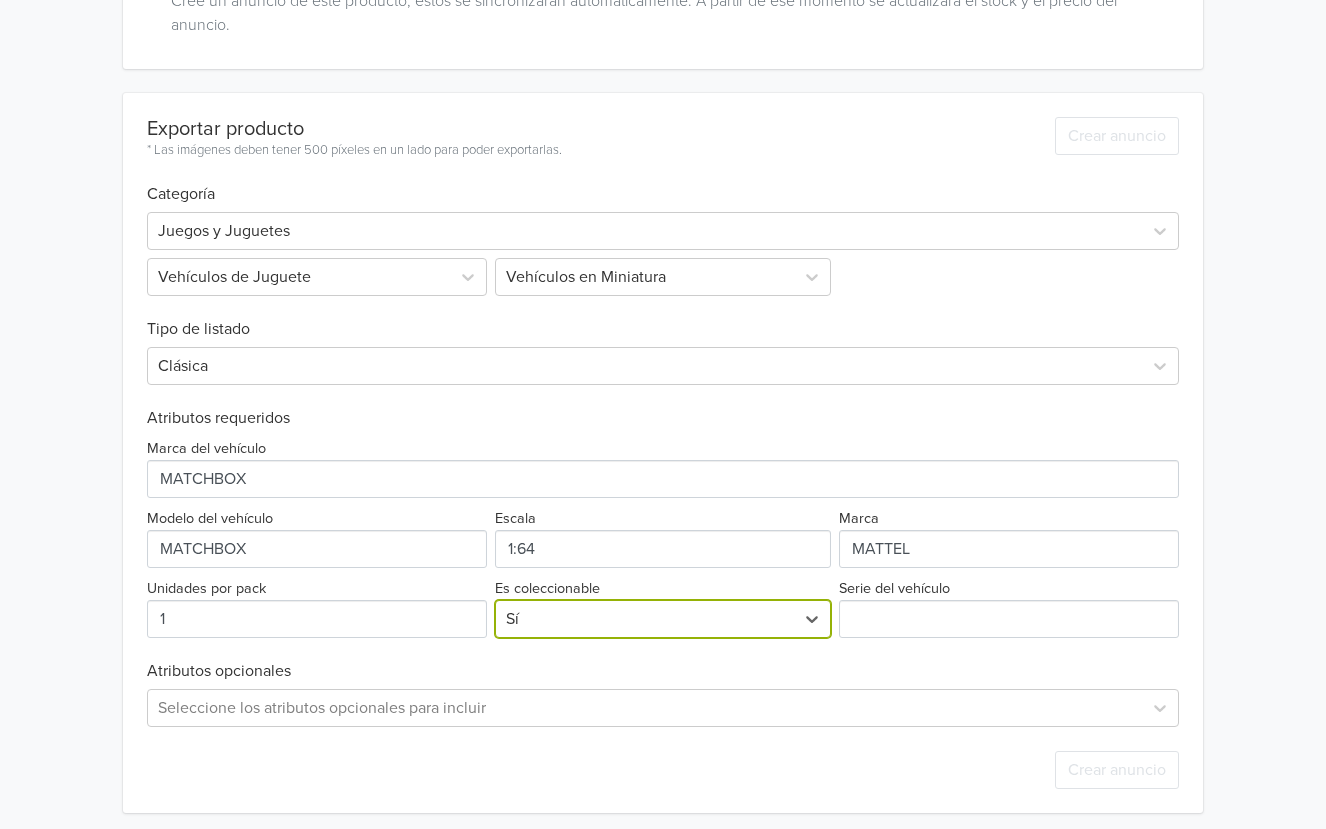 scroll, scrollTop: 506, scrollLeft: 0, axis: vertical 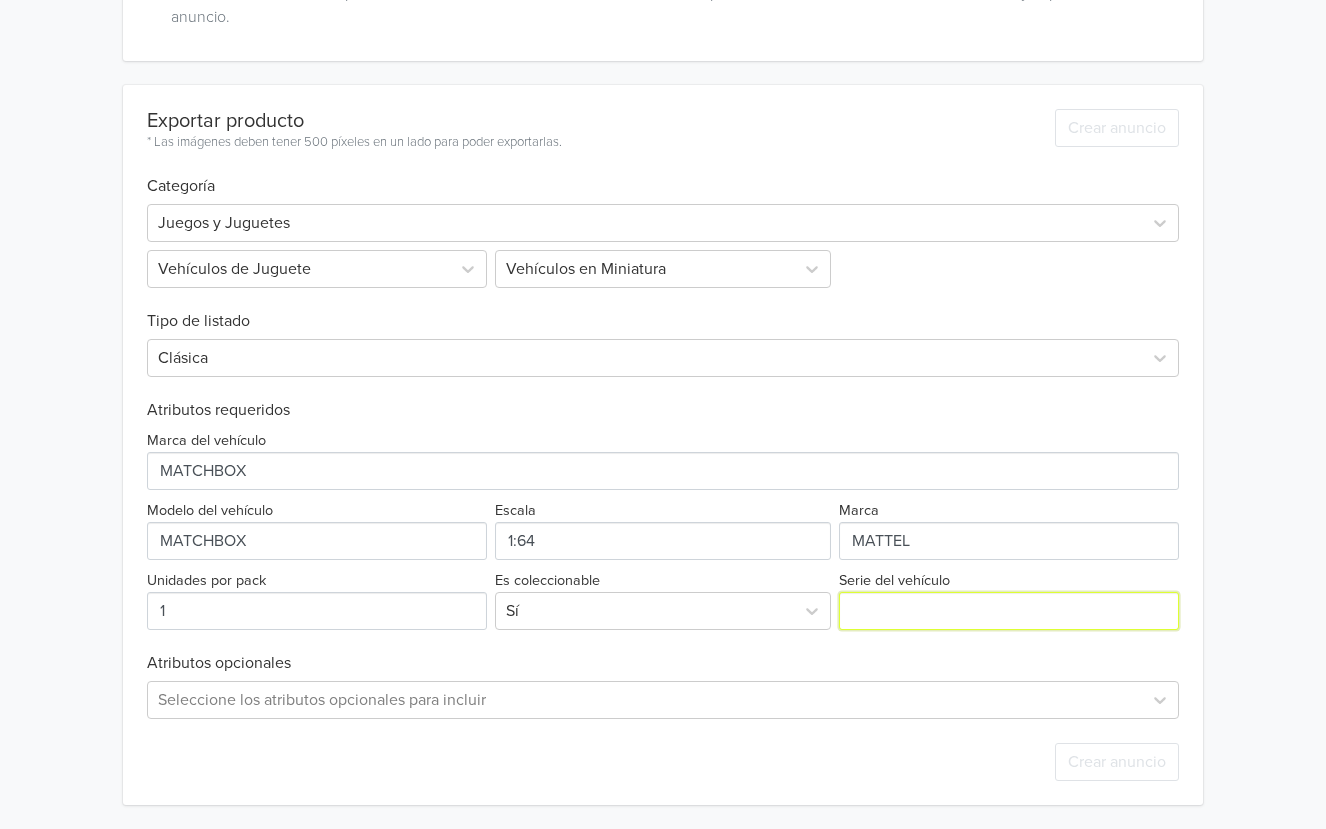 click on "Serie del vehículo" at bounding box center (1009, 611) 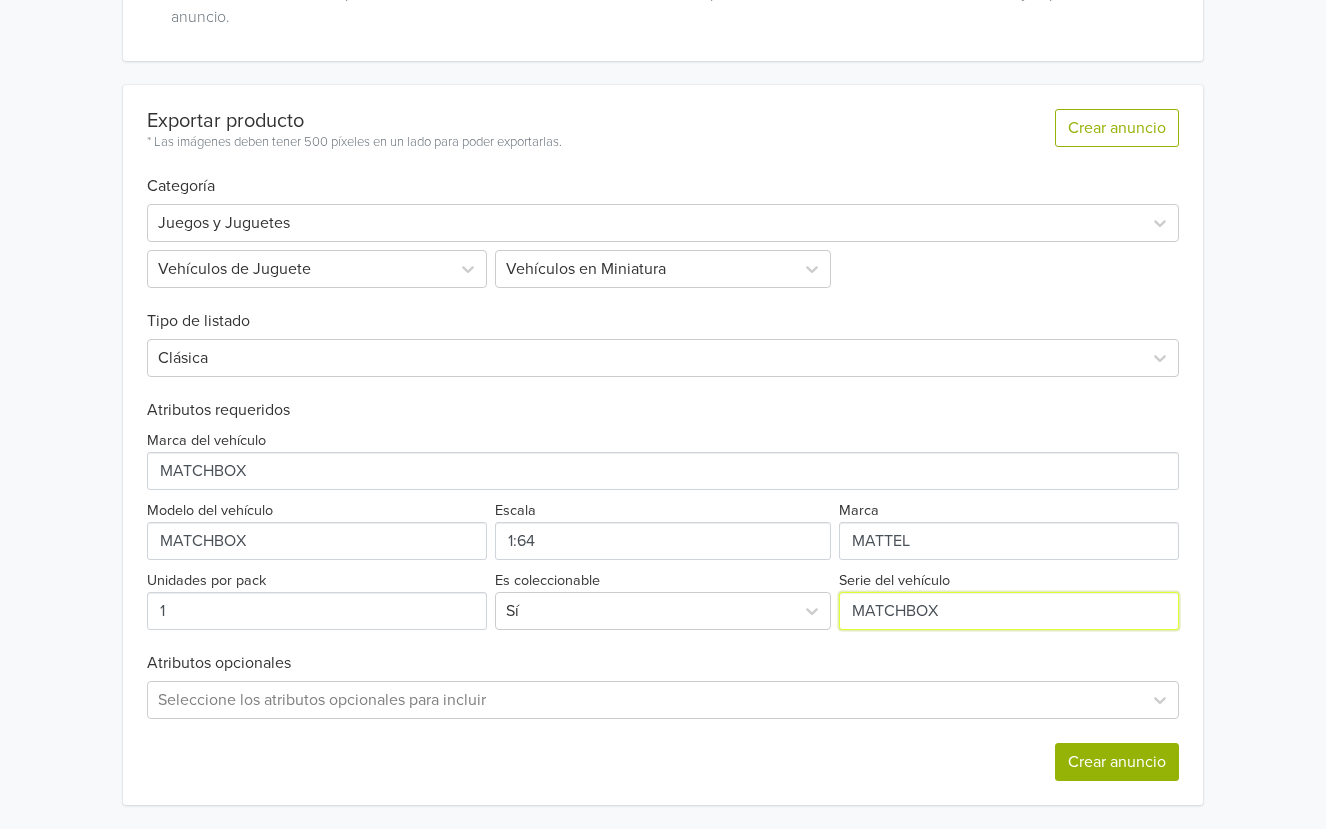 type on "MATCHBOX" 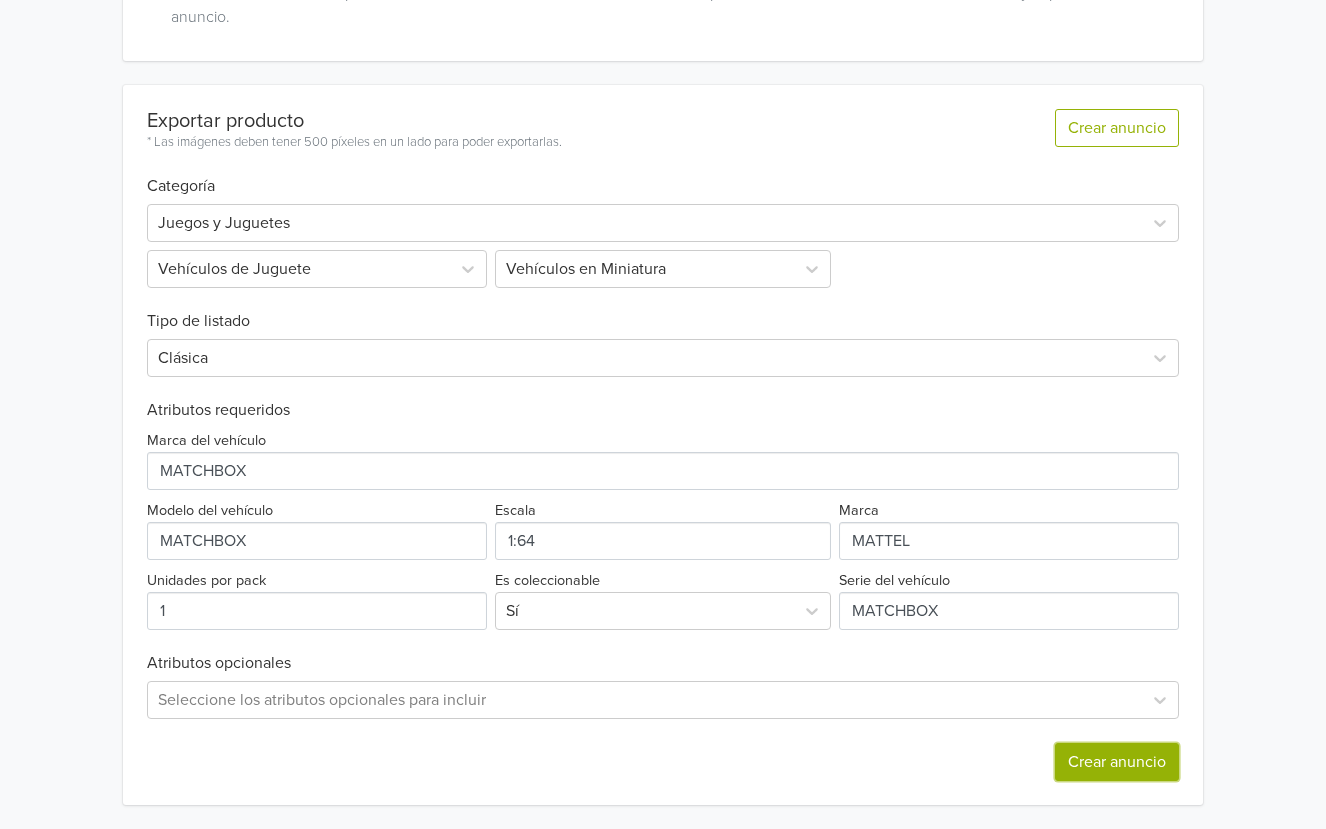 click on "Crear anuncio" at bounding box center (1117, 762) 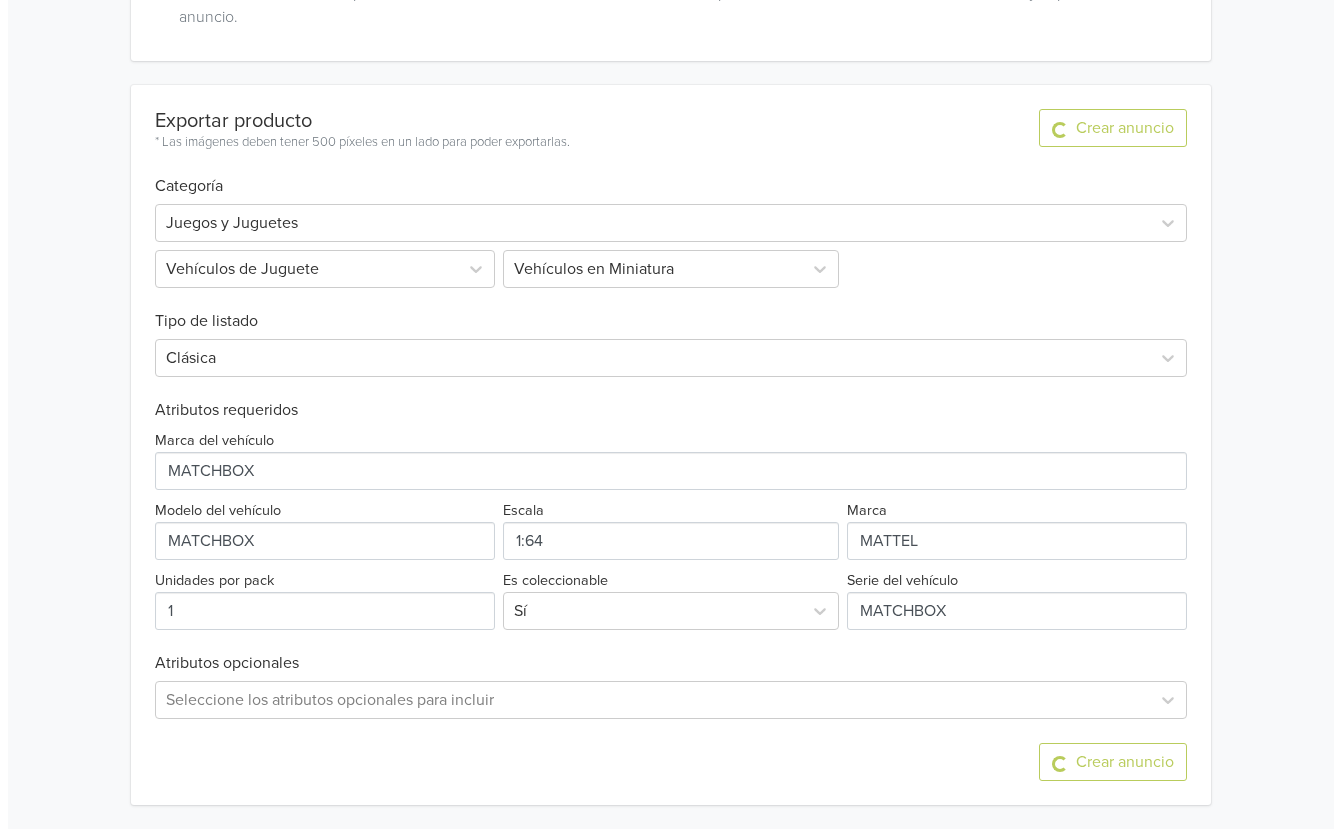 scroll, scrollTop: 0, scrollLeft: 0, axis: both 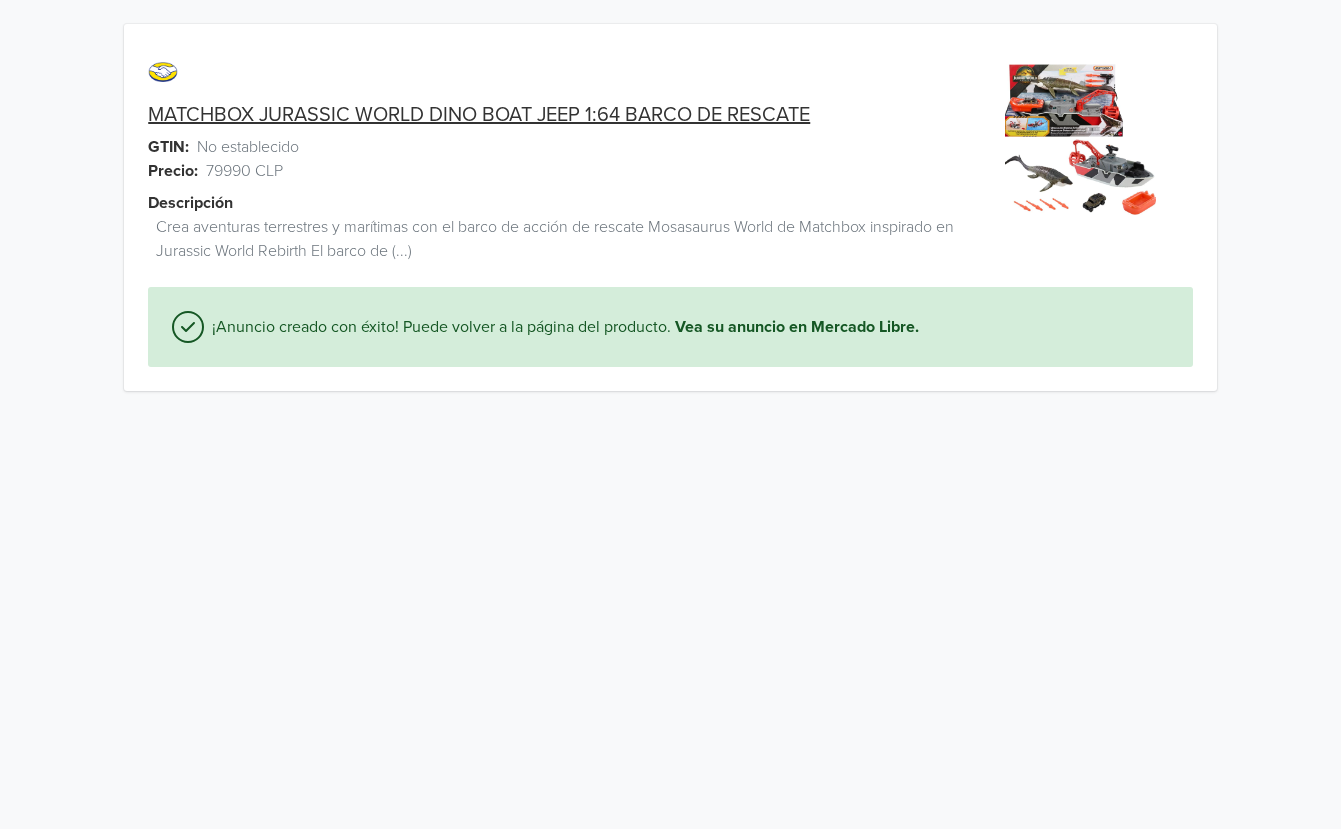 click on "MATCHBOX JURASSIC WORLD DINO BOAT JEEP 1:64 BARCO DE RESCATE" at bounding box center (479, 115) 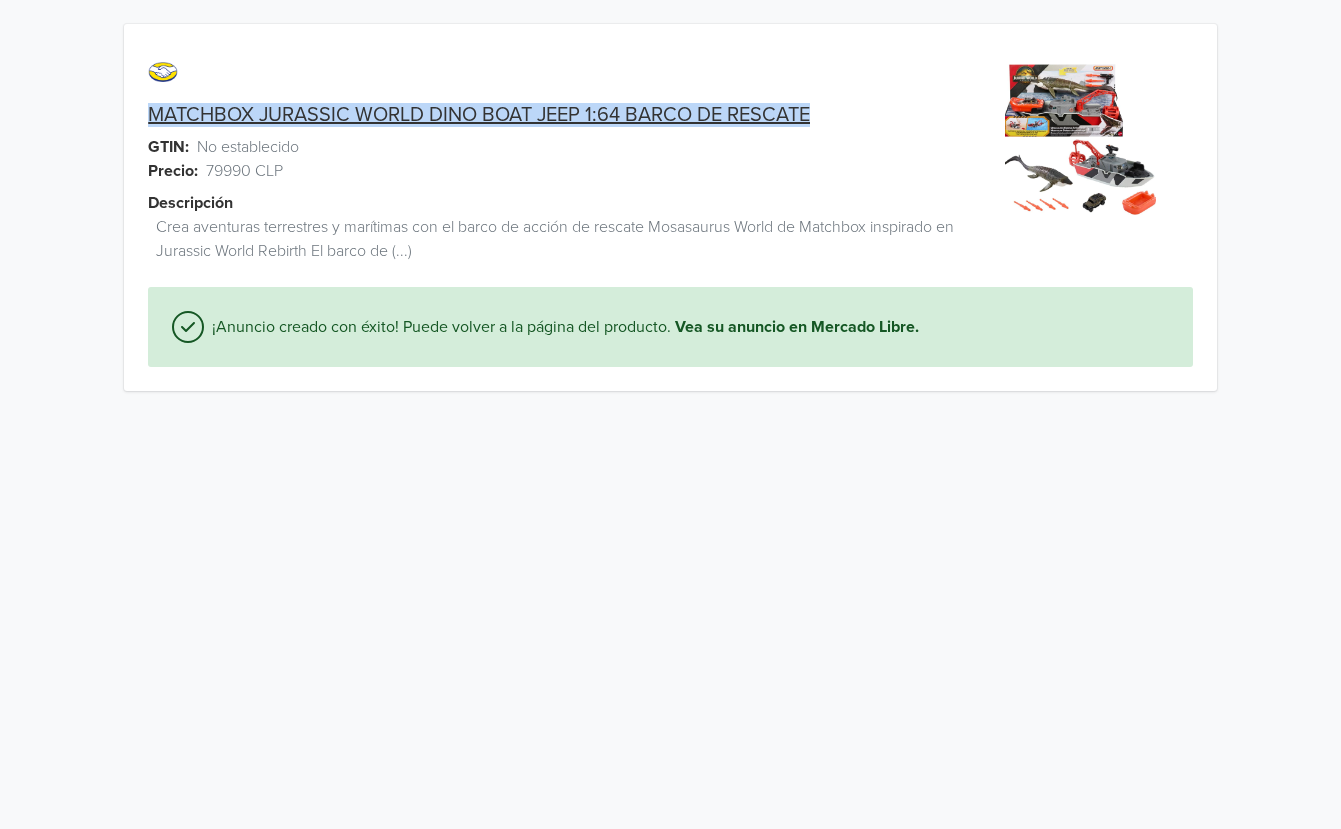 drag, startPoint x: 131, startPoint y: 109, endPoint x: 747, endPoint y: 123, distance: 616.15906 